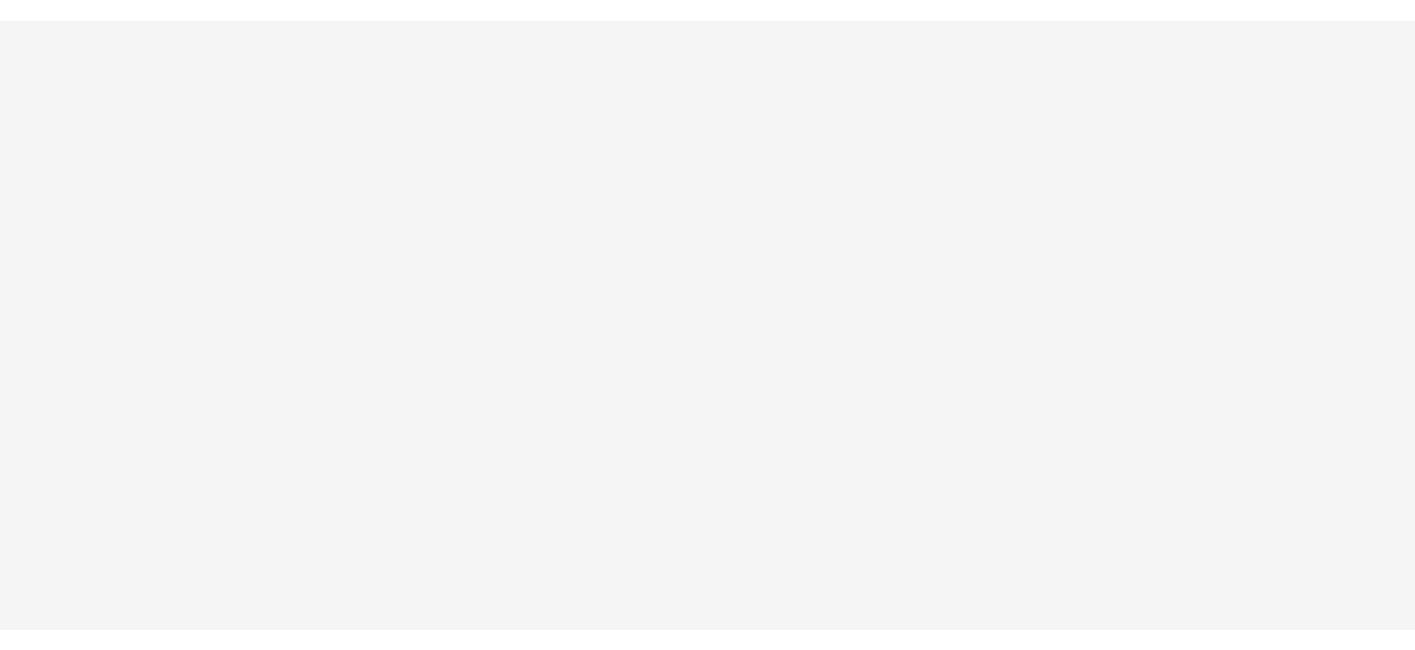 scroll, scrollTop: 0, scrollLeft: 0, axis: both 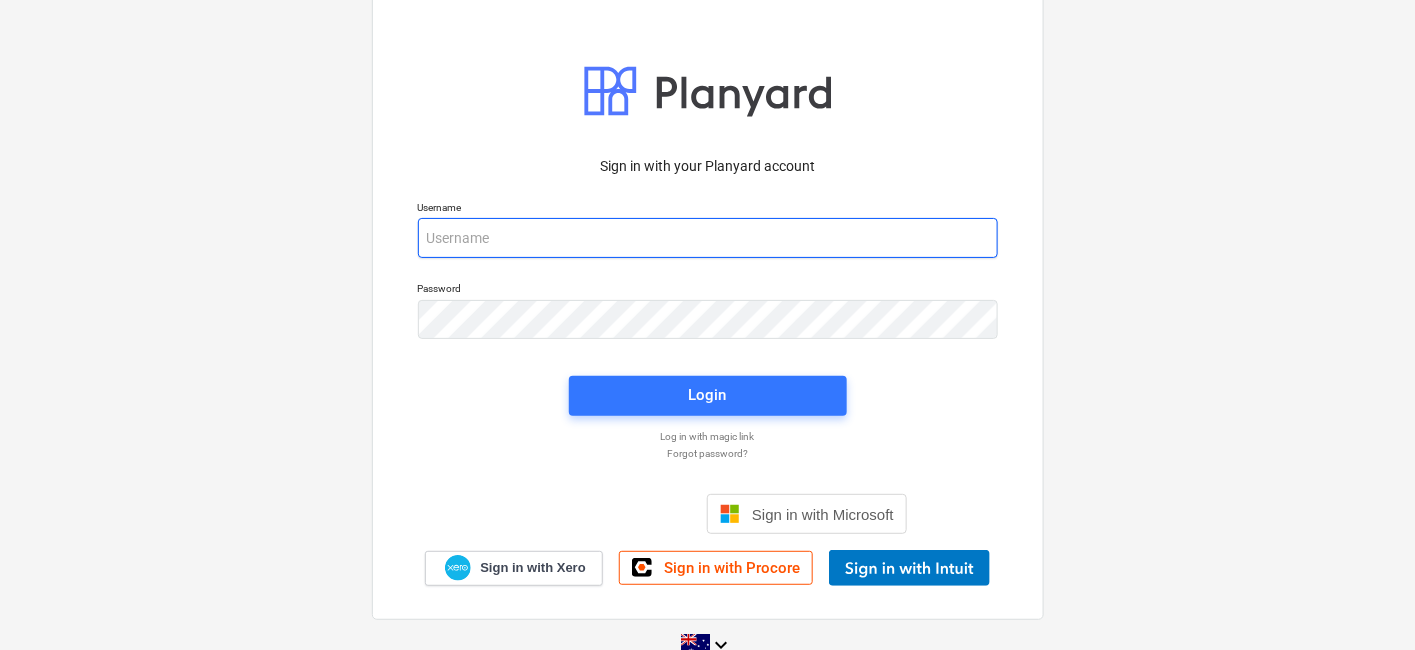 click at bounding box center (708, 238) 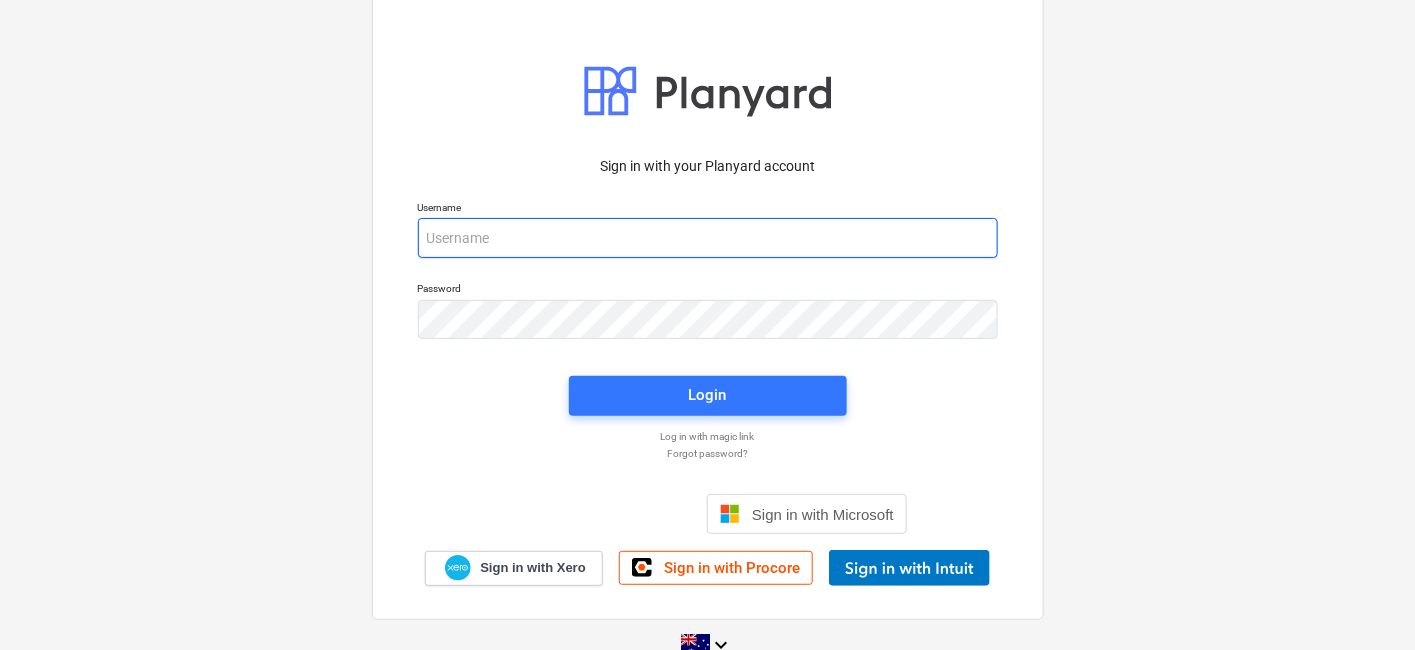 type on "tim@ryzaconstructions.com.au" 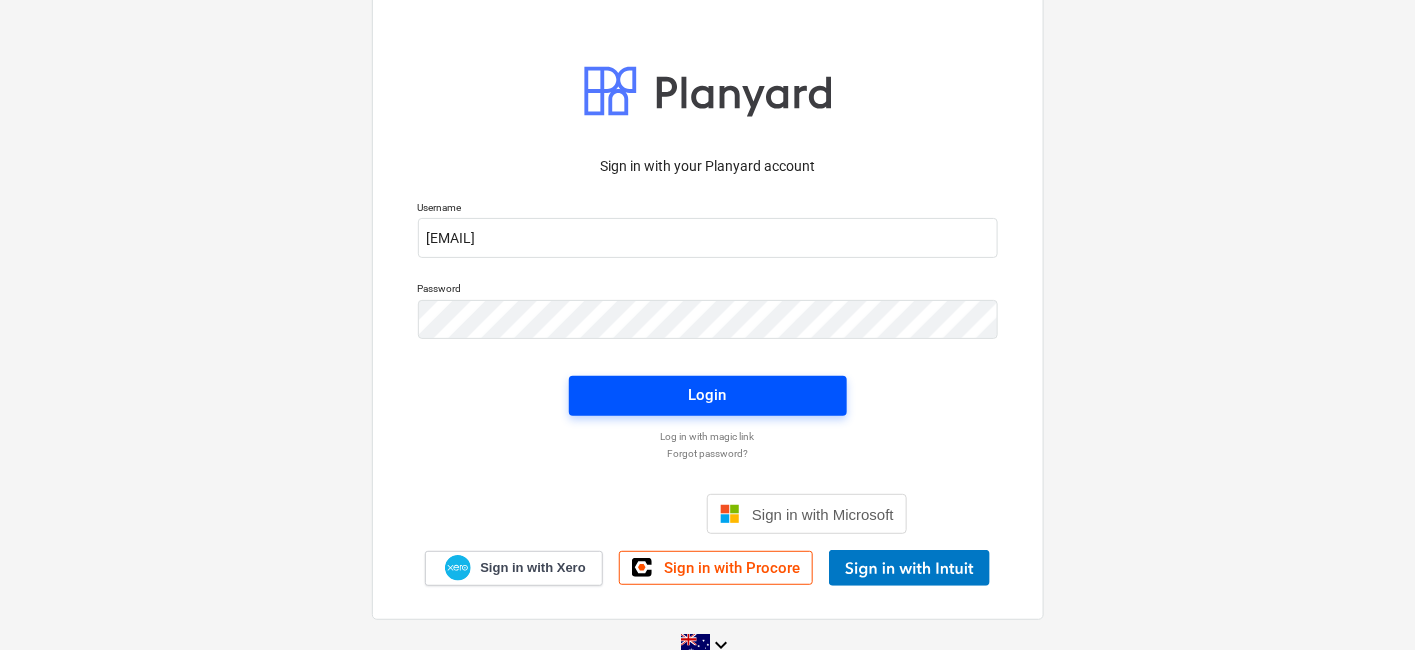 click on "Login" at bounding box center [708, 396] 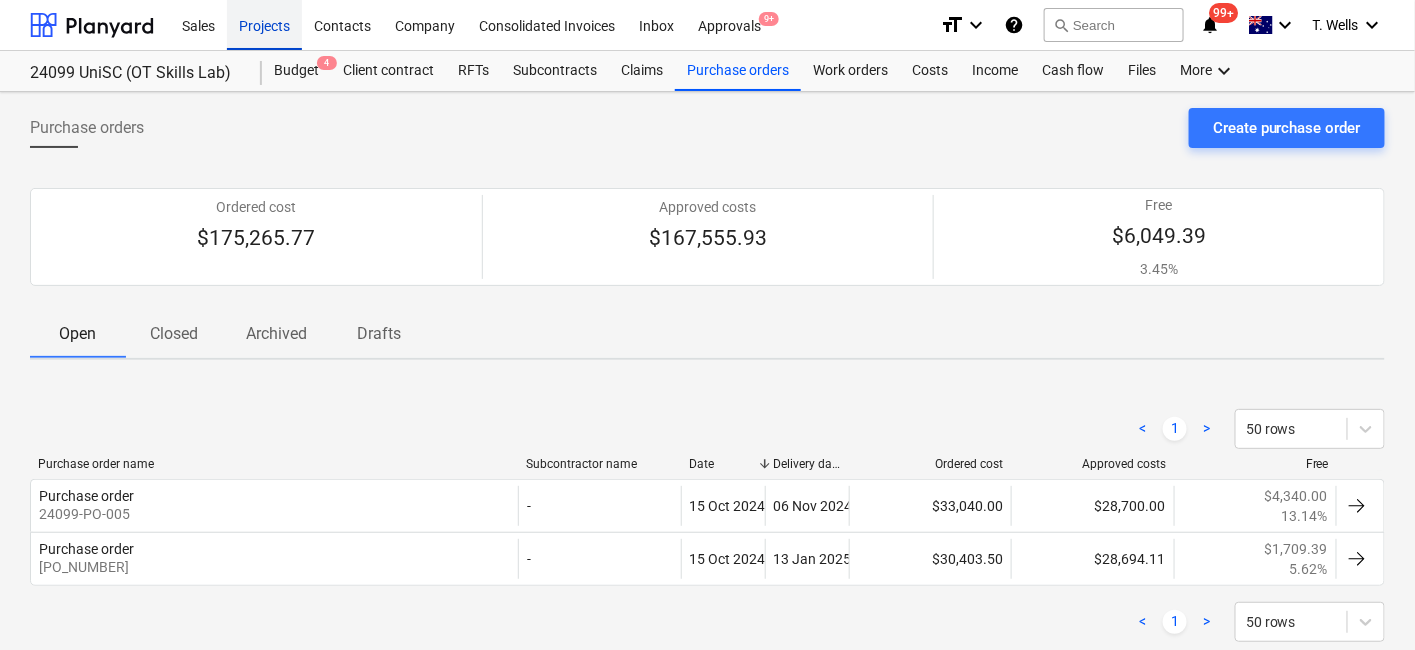 click on "Projects" at bounding box center [264, 24] 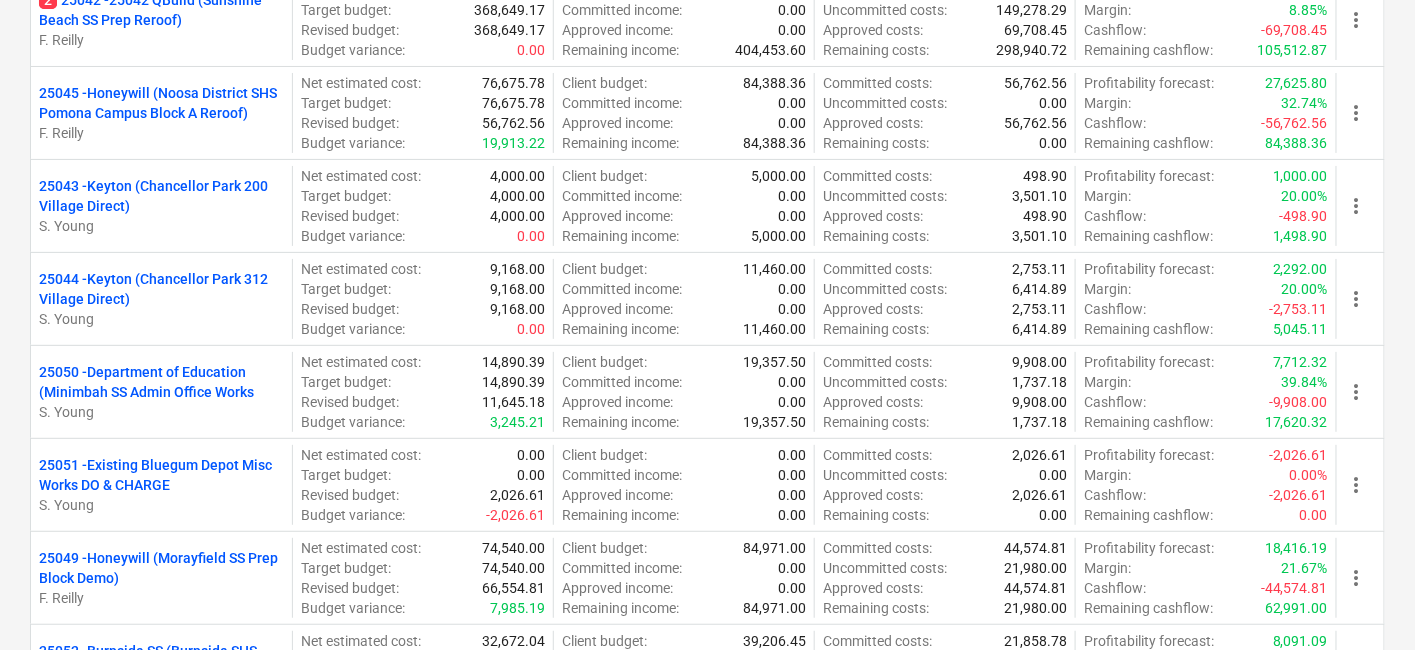 scroll, scrollTop: 5222, scrollLeft: 0, axis: vertical 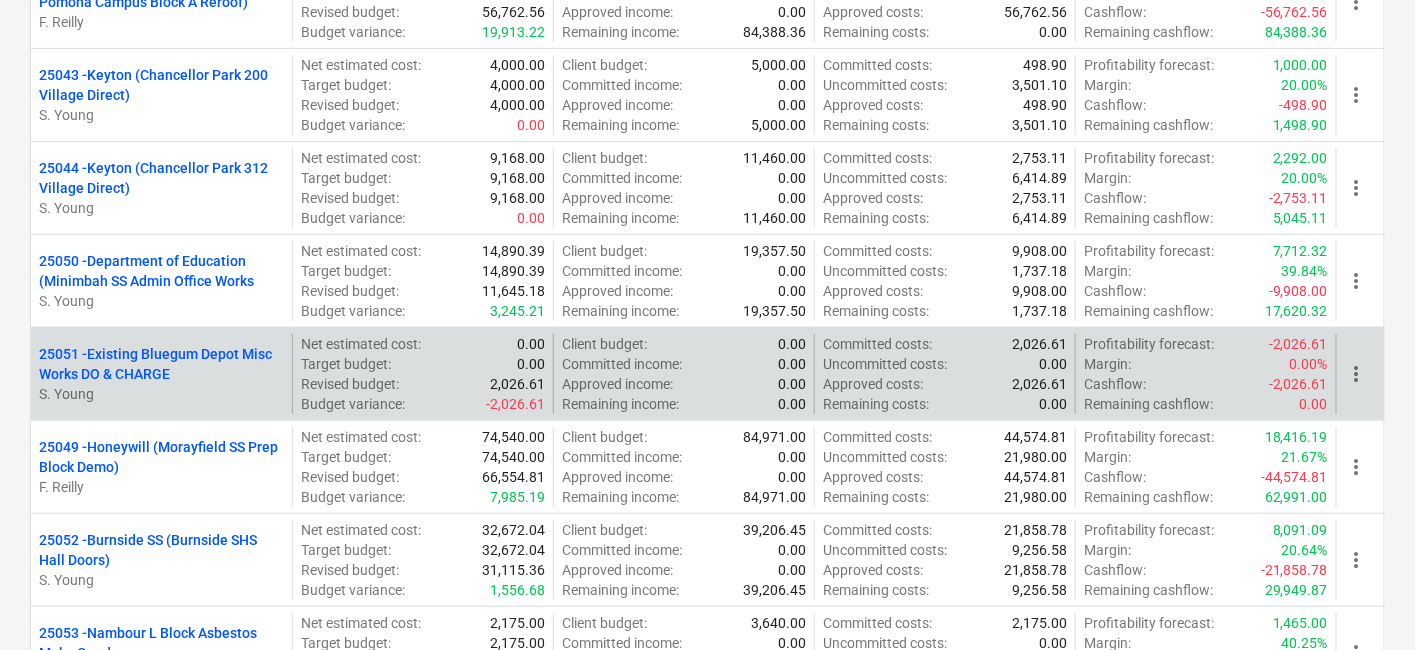 click on "25051 -  Existing Bluegum Depot Misc Works DO & CHARGE" at bounding box center [161, 364] 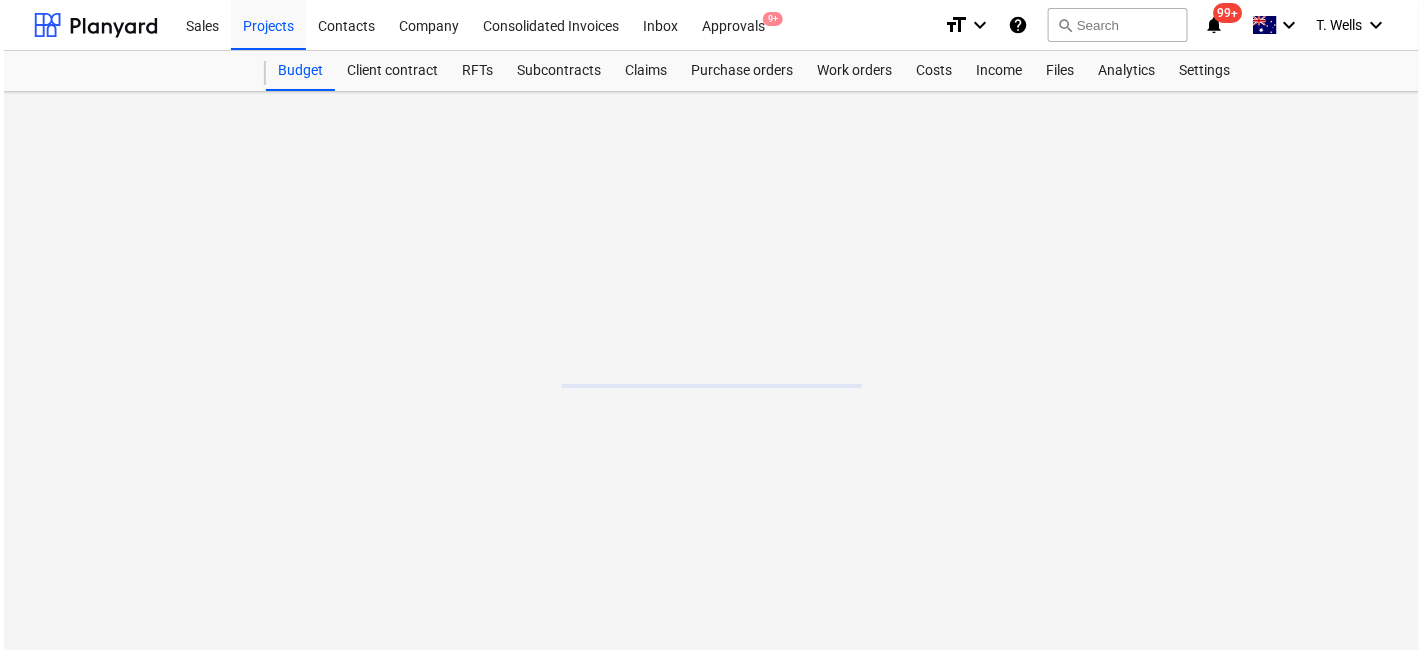 scroll, scrollTop: 0, scrollLeft: 0, axis: both 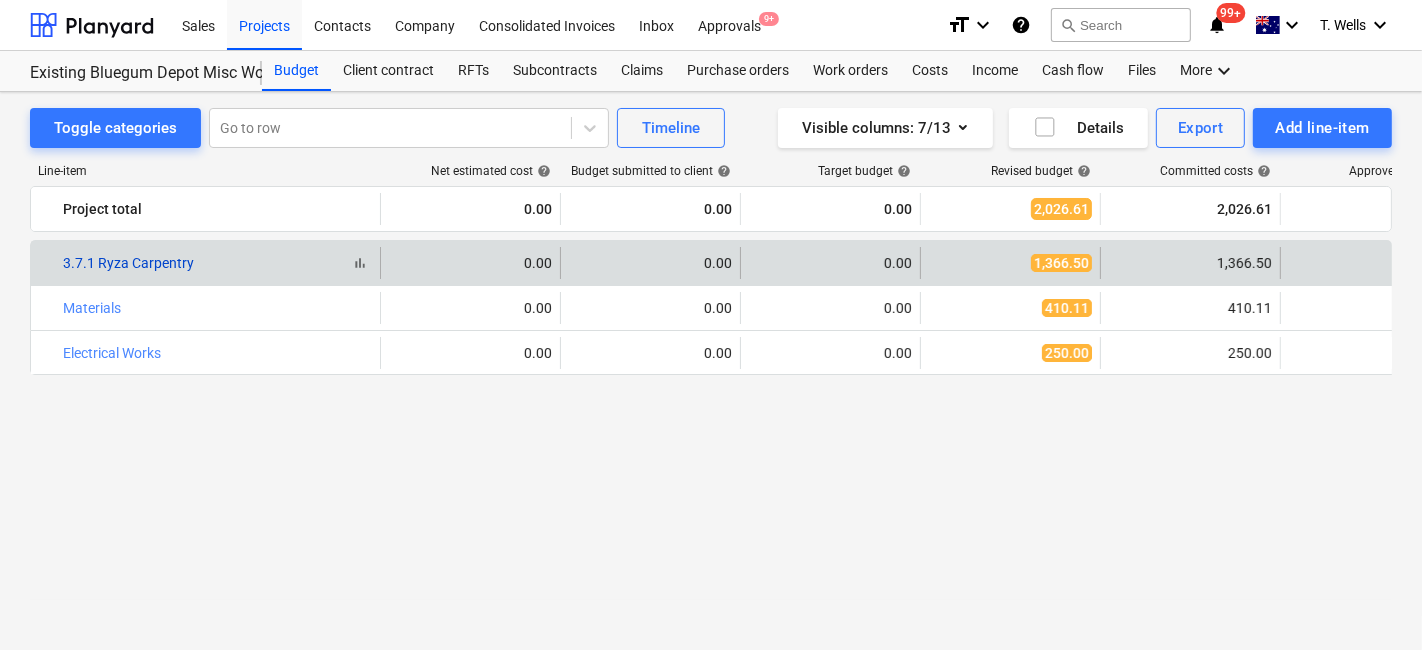 click on "3.7.1 Ryza Carpentry" at bounding box center [128, 263] 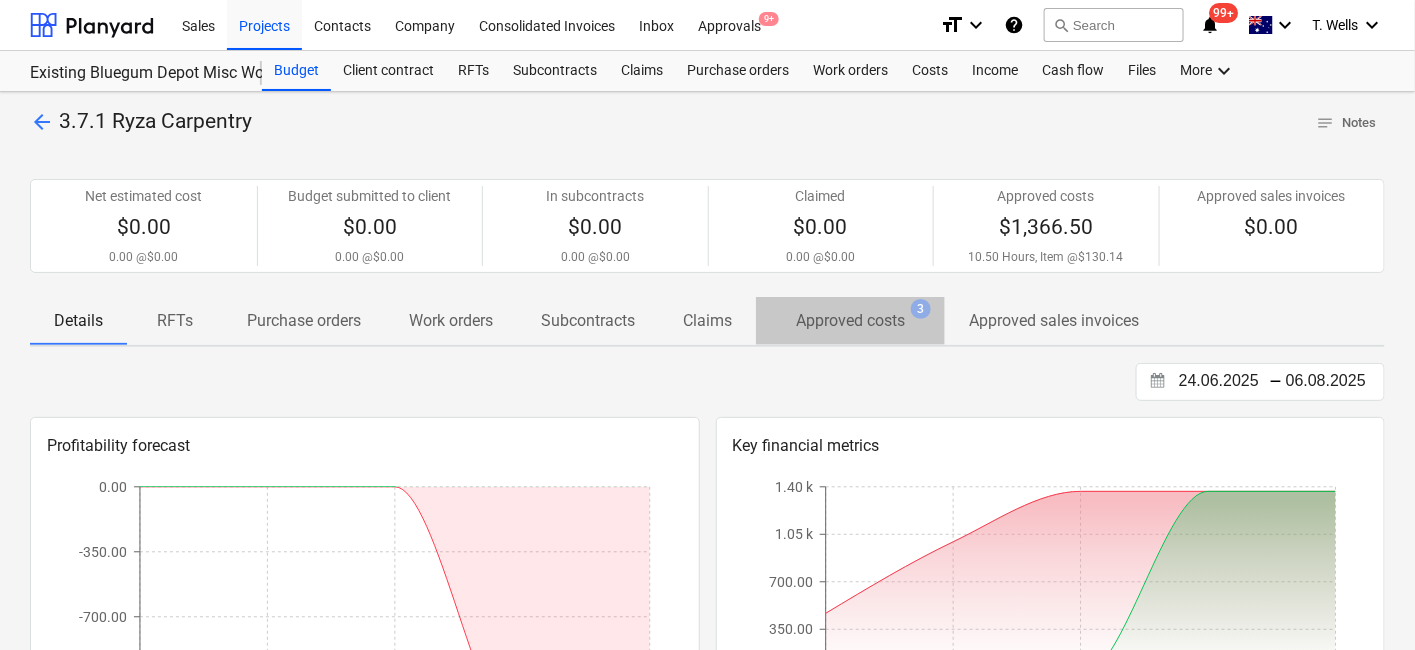 click on "Approved costs" at bounding box center (850, 321) 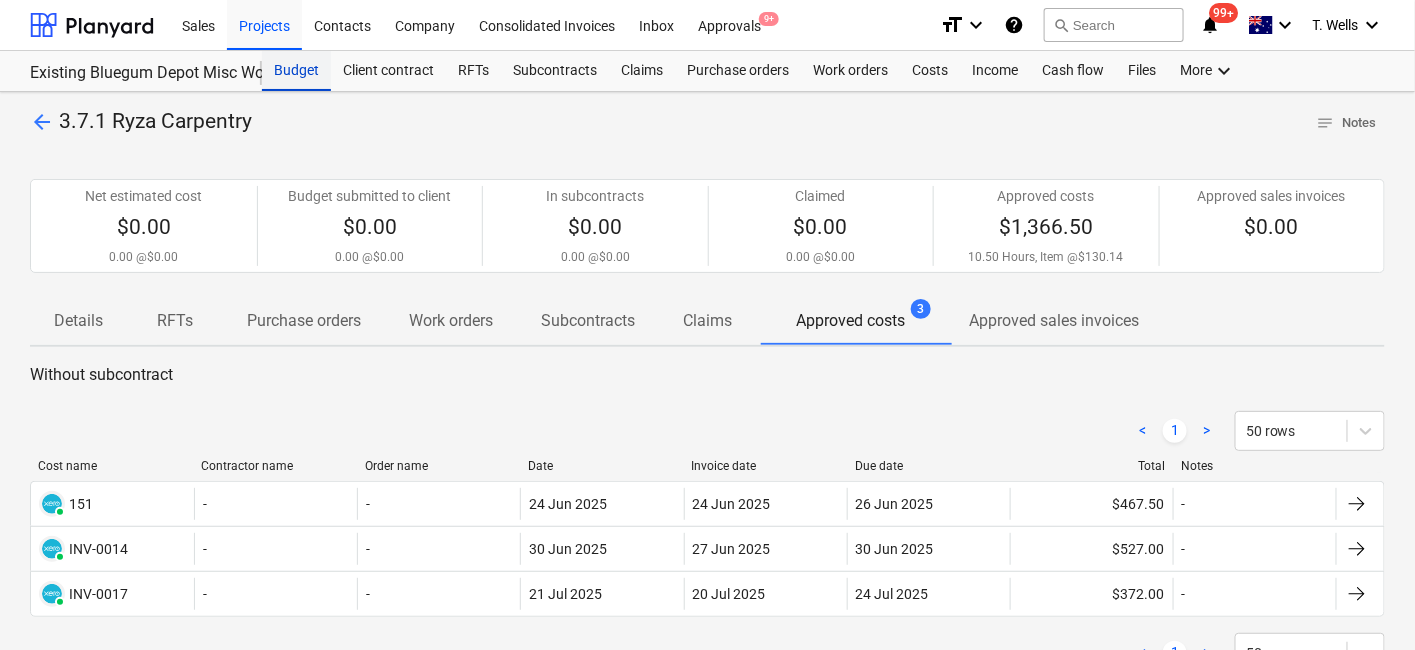 click on "Budget" at bounding box center (296, 71) 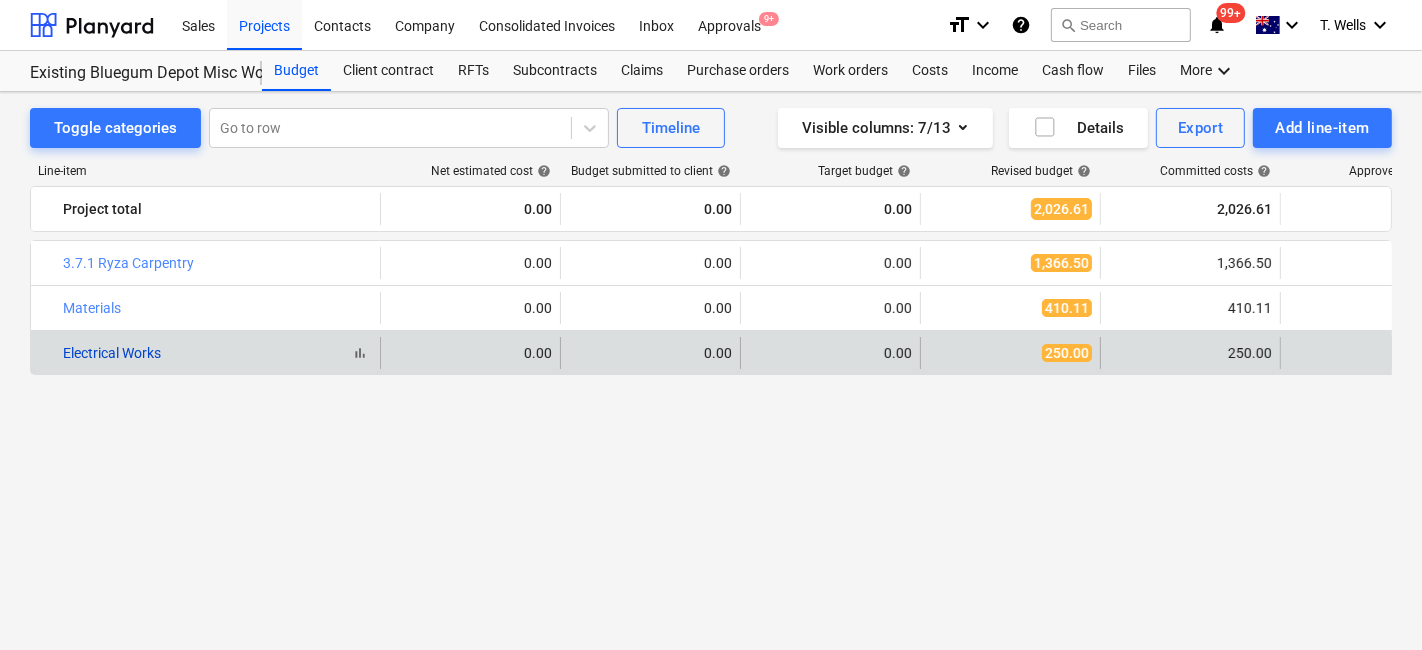click on "Electrical Works" at bounding box center [112, 353] 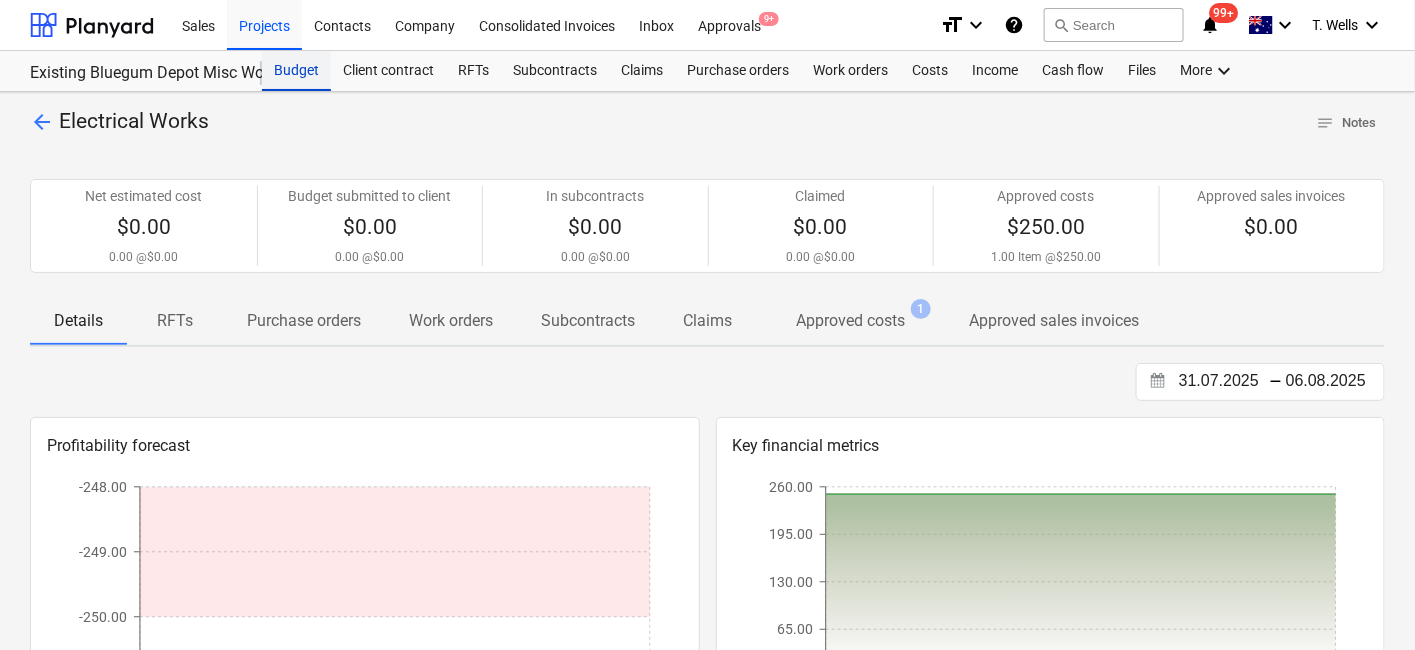 click on "Budget" at bounding box center [296, 71] 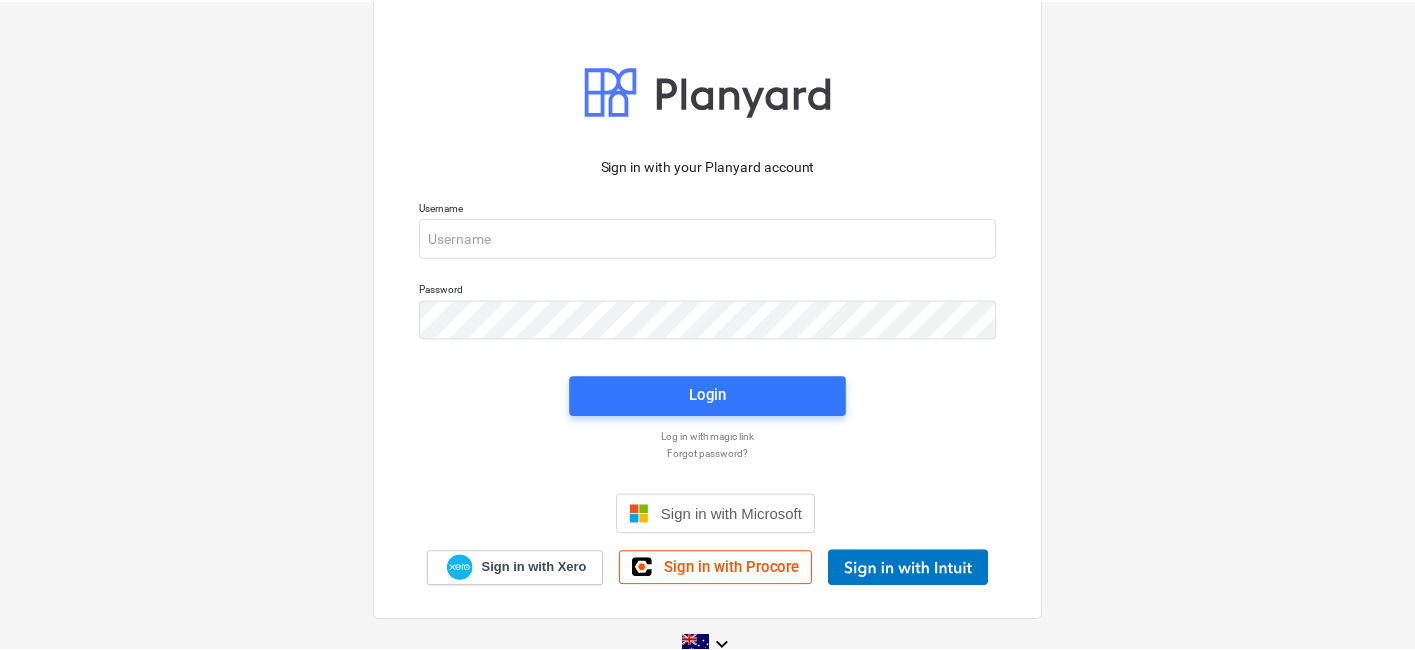 scroll, scrollTop: 0, scrollLeft: 0, axis: both 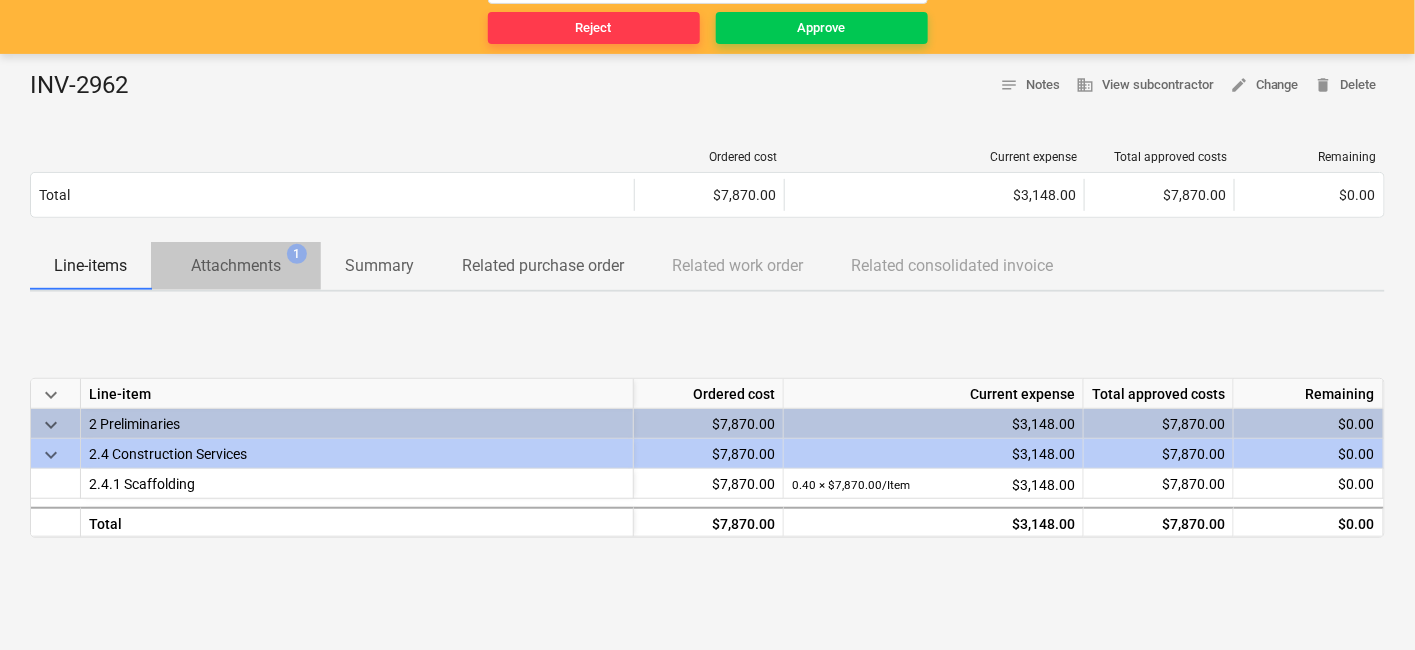 click on "Attachments" at bounding box center [236, 266] 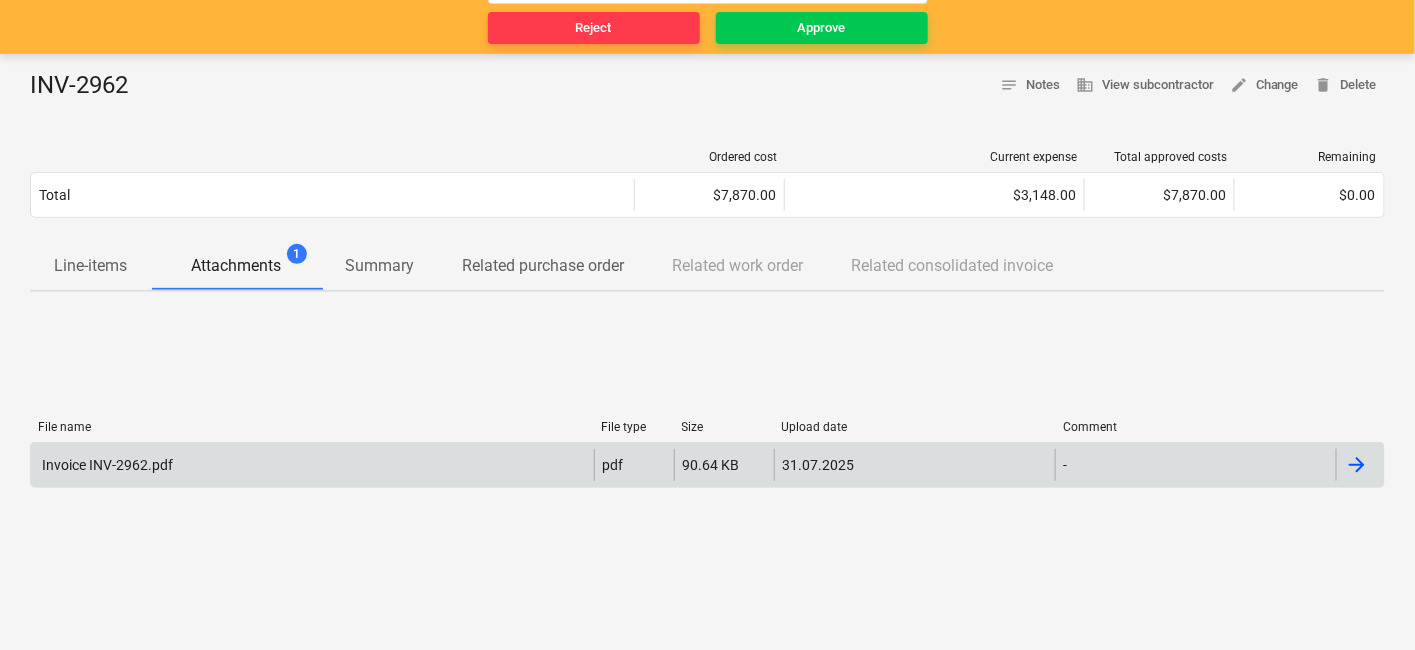 click on "Invoice INV-2962.pdf" at bounding box center (312, 465) 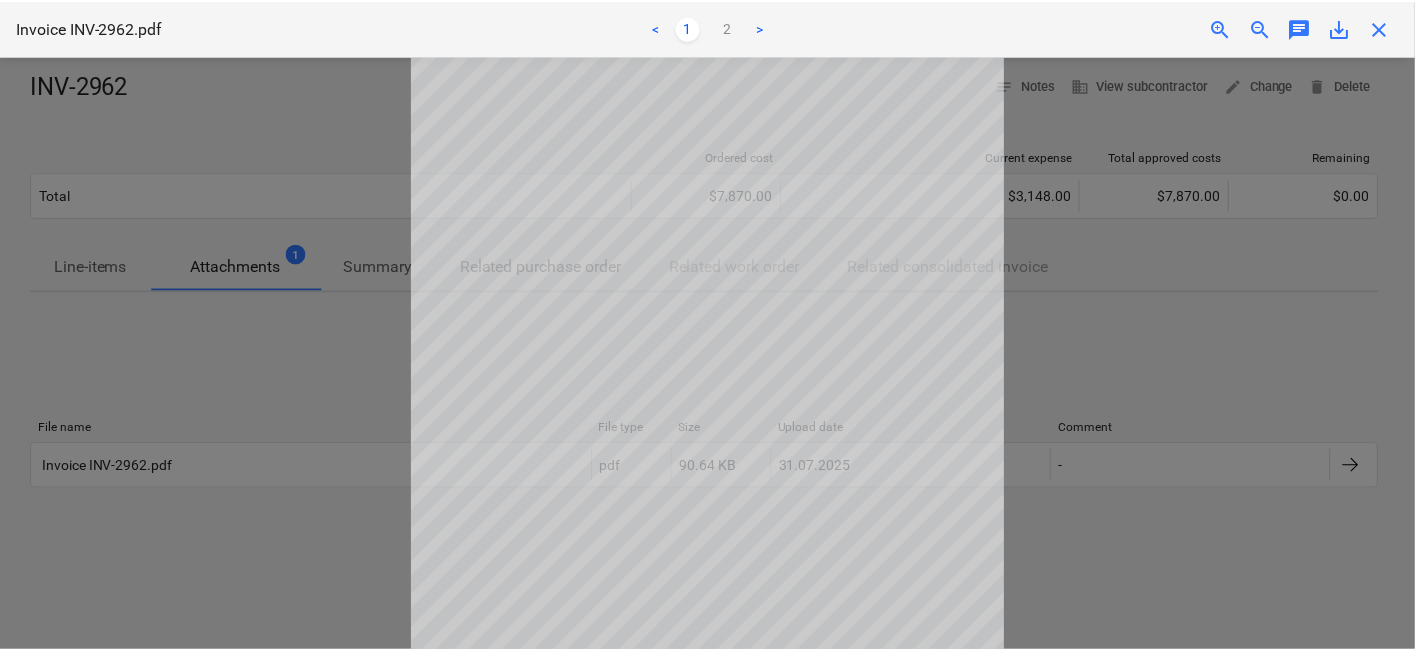 scroll, scrollTop: 8, scrollLeft: 0, axis: vertical 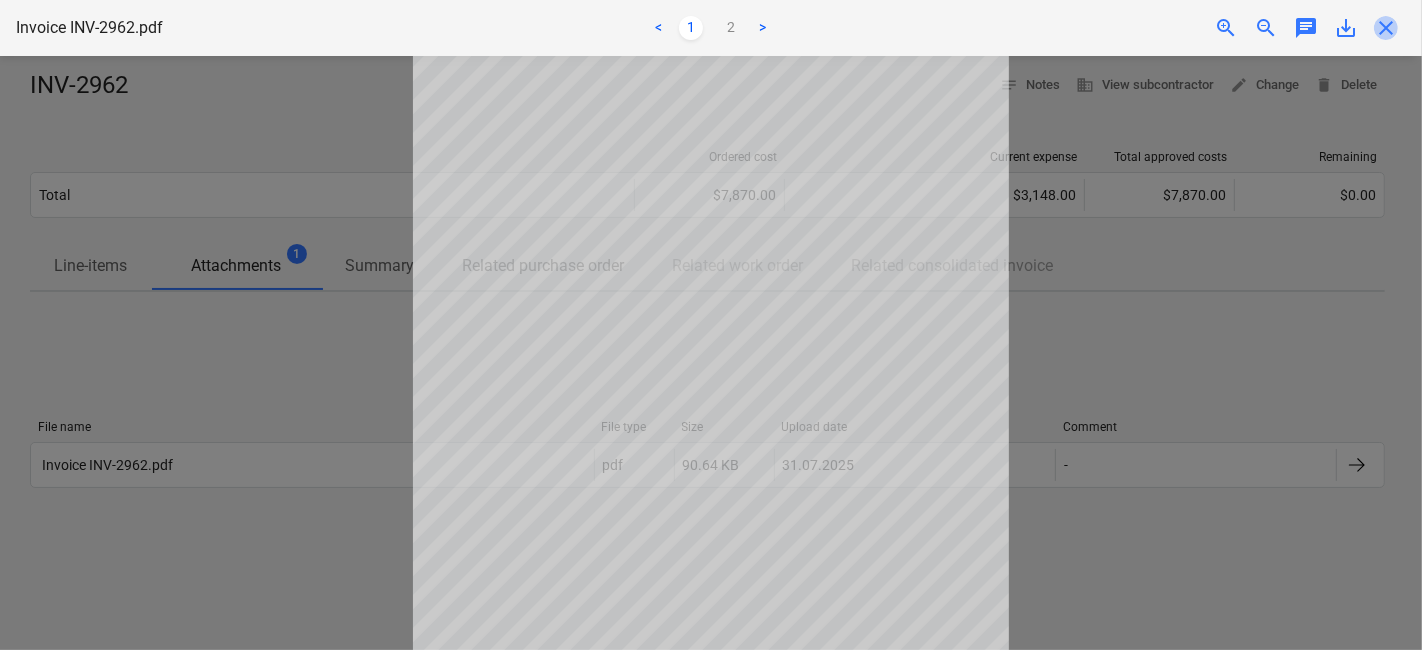 drag, startPoint x: 1382, startPoint y: 57, endPoint x: 1388, endPoint y: 19, distance: 38.470768 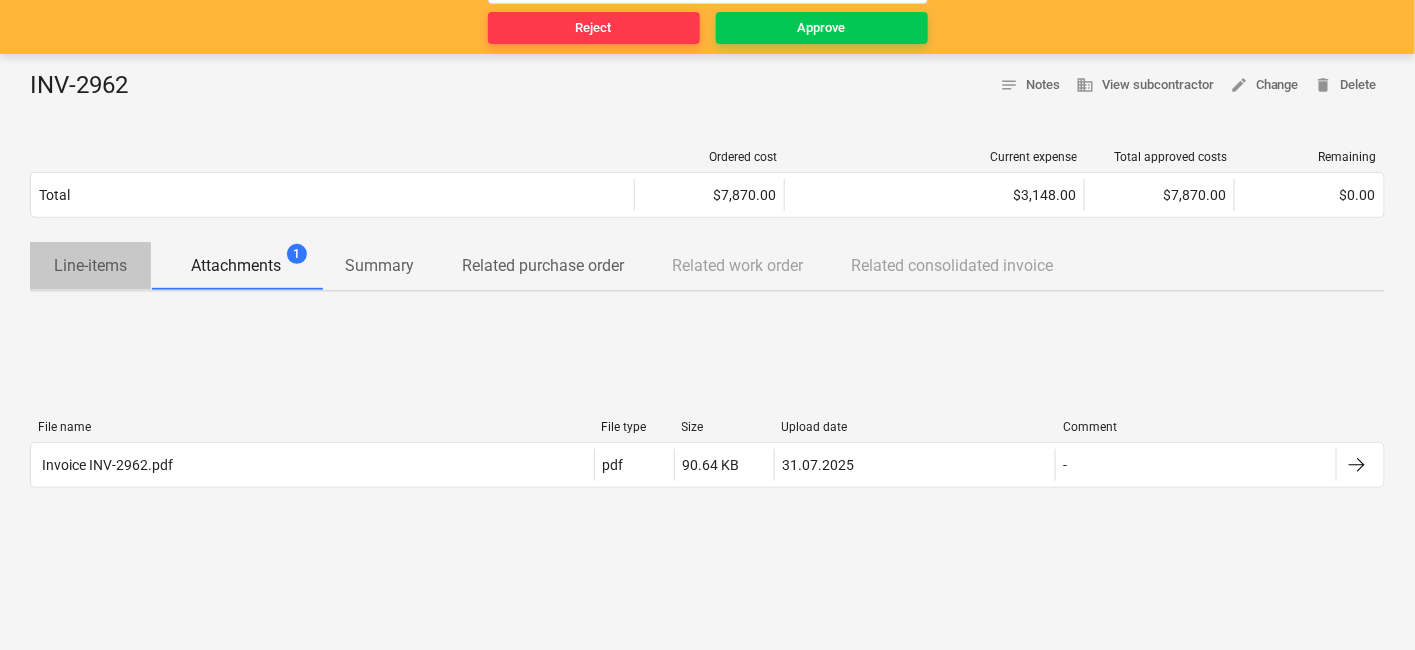 click on "Line-items" at bounding box center [90, 266] 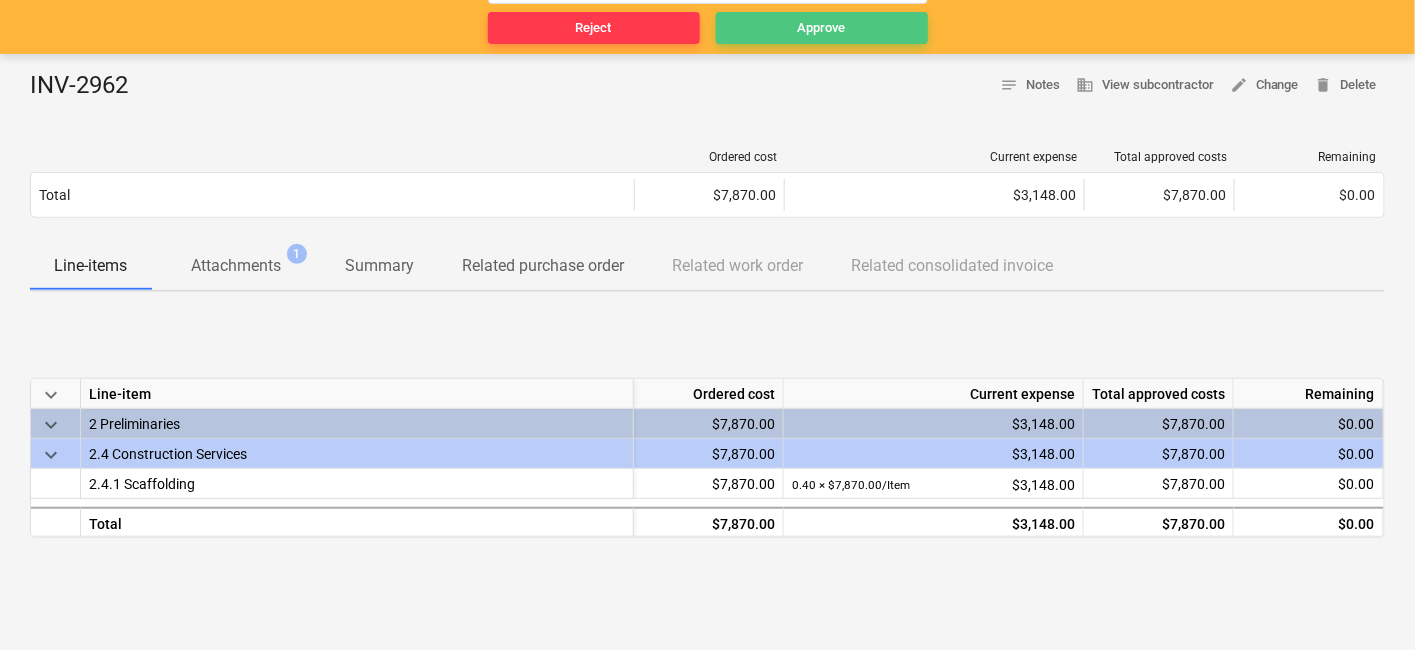 click on "Approve" at bounding box center [822, 28] 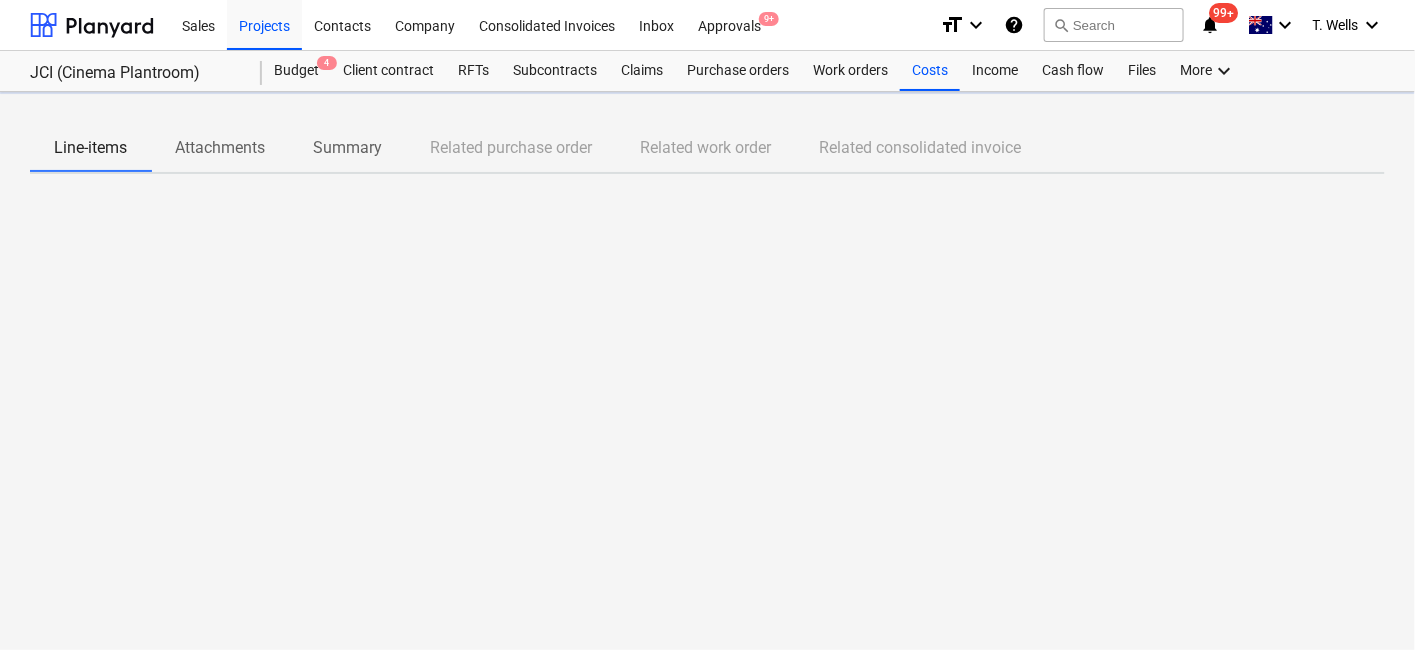 scroll, scrollTop: 0, scrollLeft: 0, axis: both 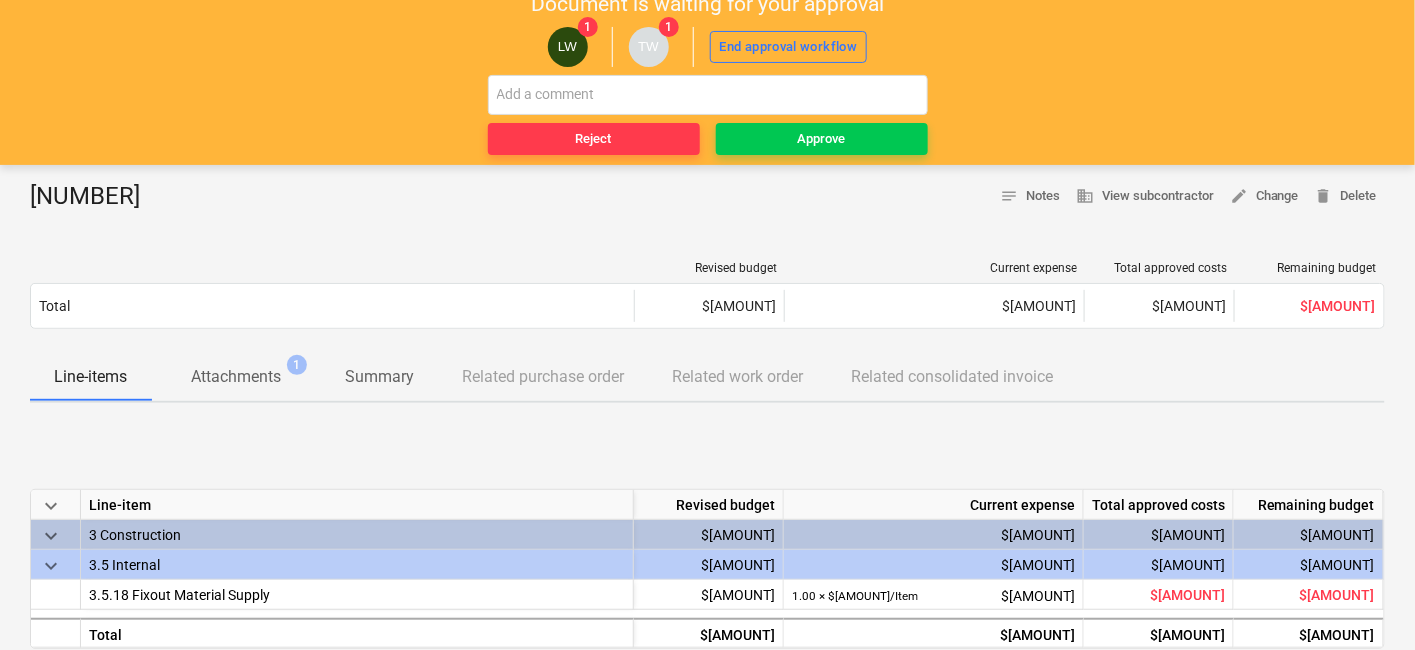 click on "Attachments" at bounding box center (236, 377) 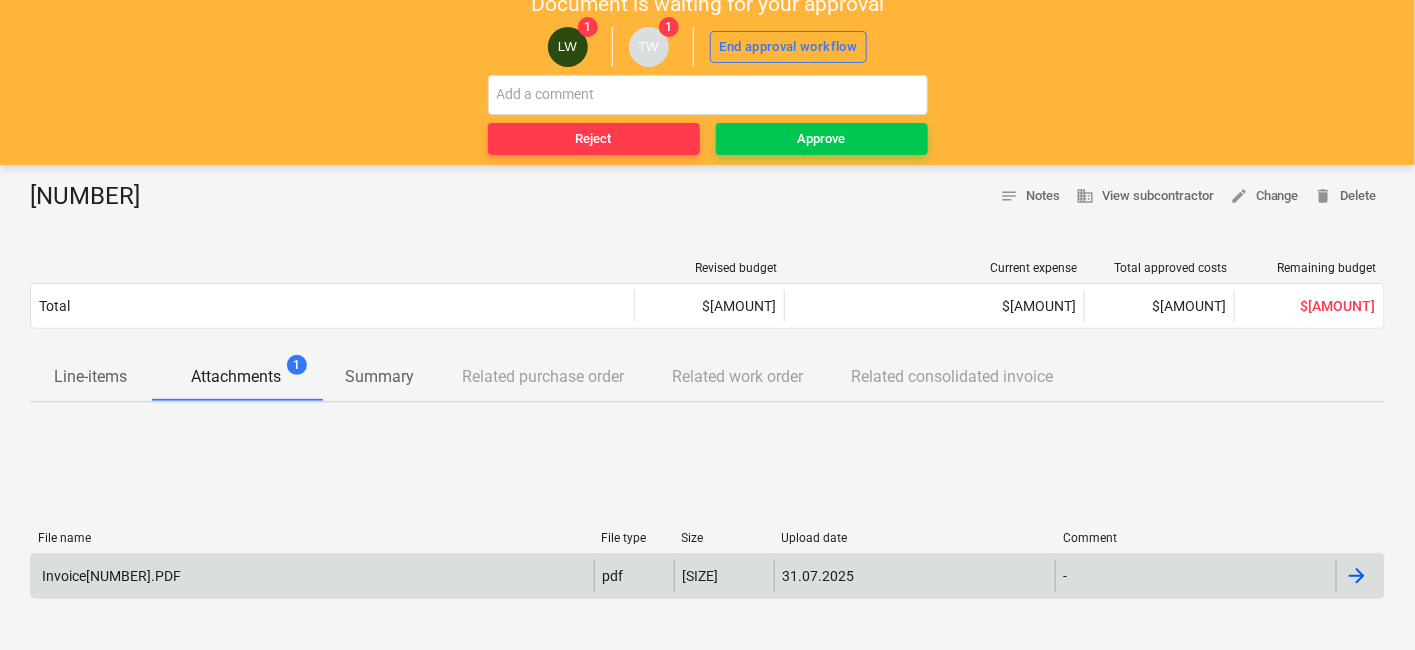 click on "Invoice407564-01.PDF" at bounding box center [110, 576] 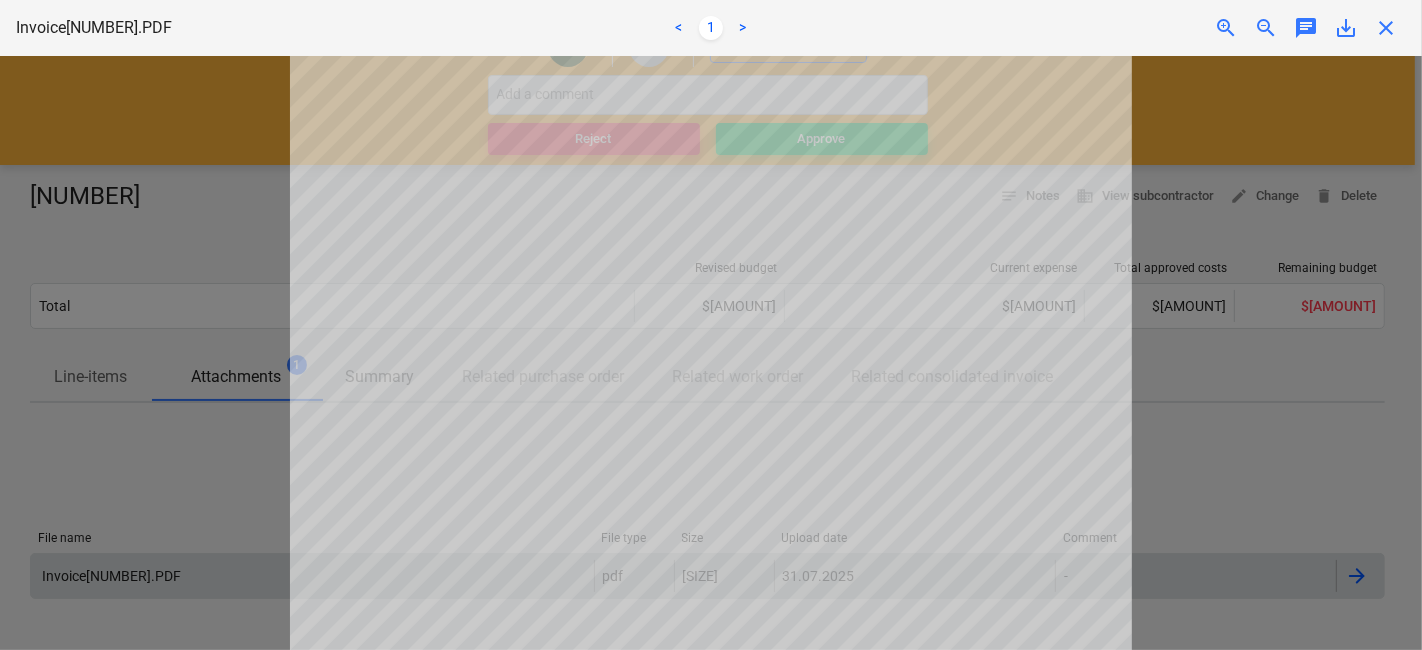click on "close" at bounding box center [1386, 28] 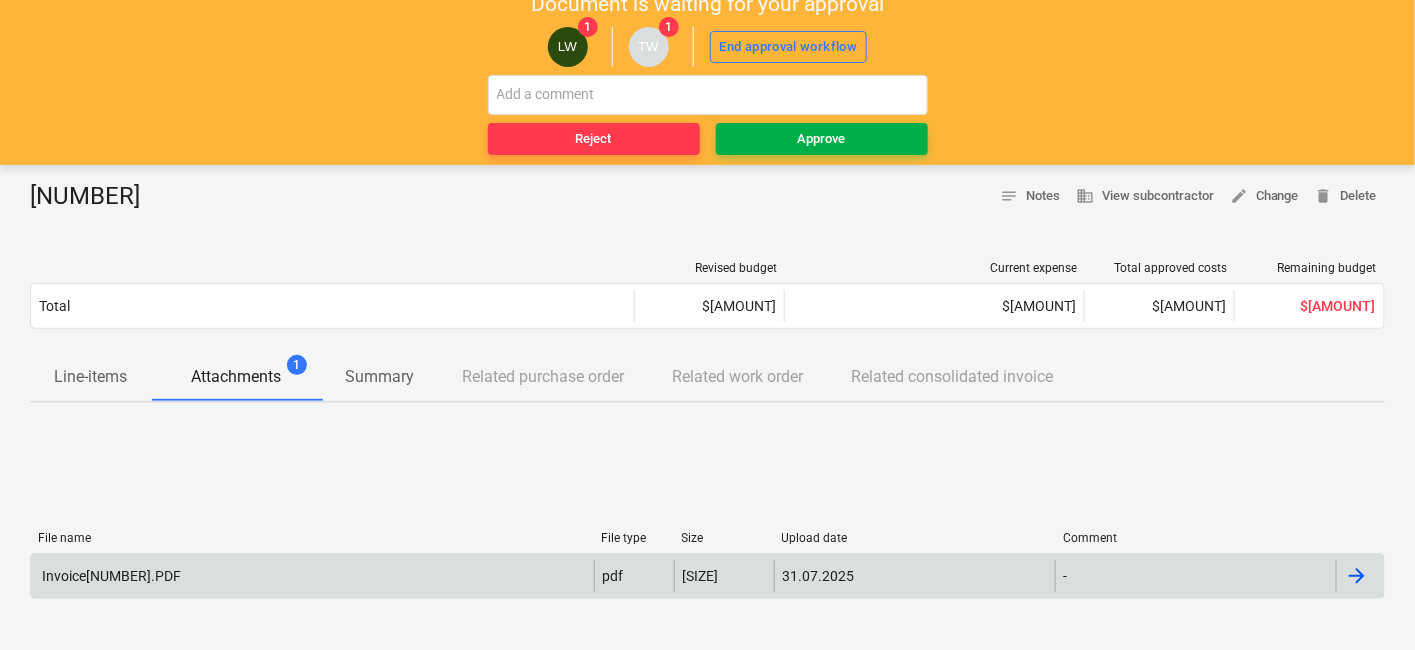 click on "Approve" at bounding box center (822, 139) 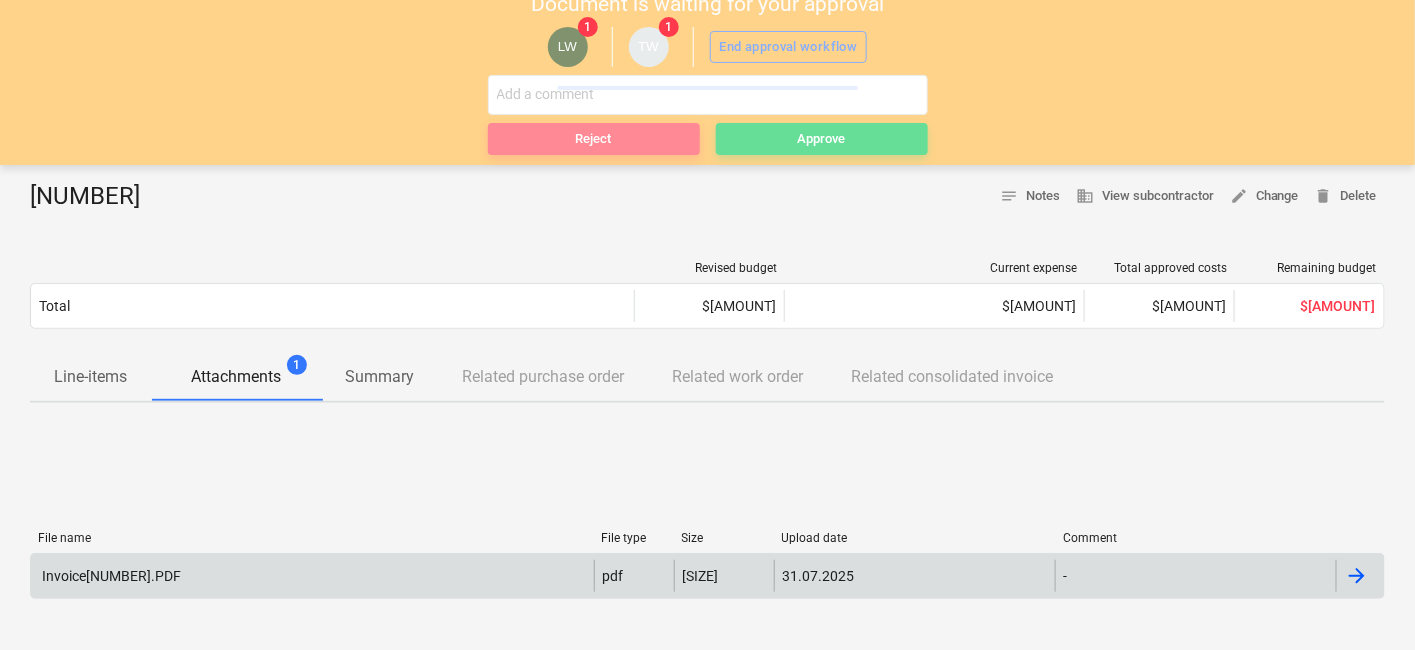 scroll, scrollTop: 0, scrollLeft: 0, axis: both 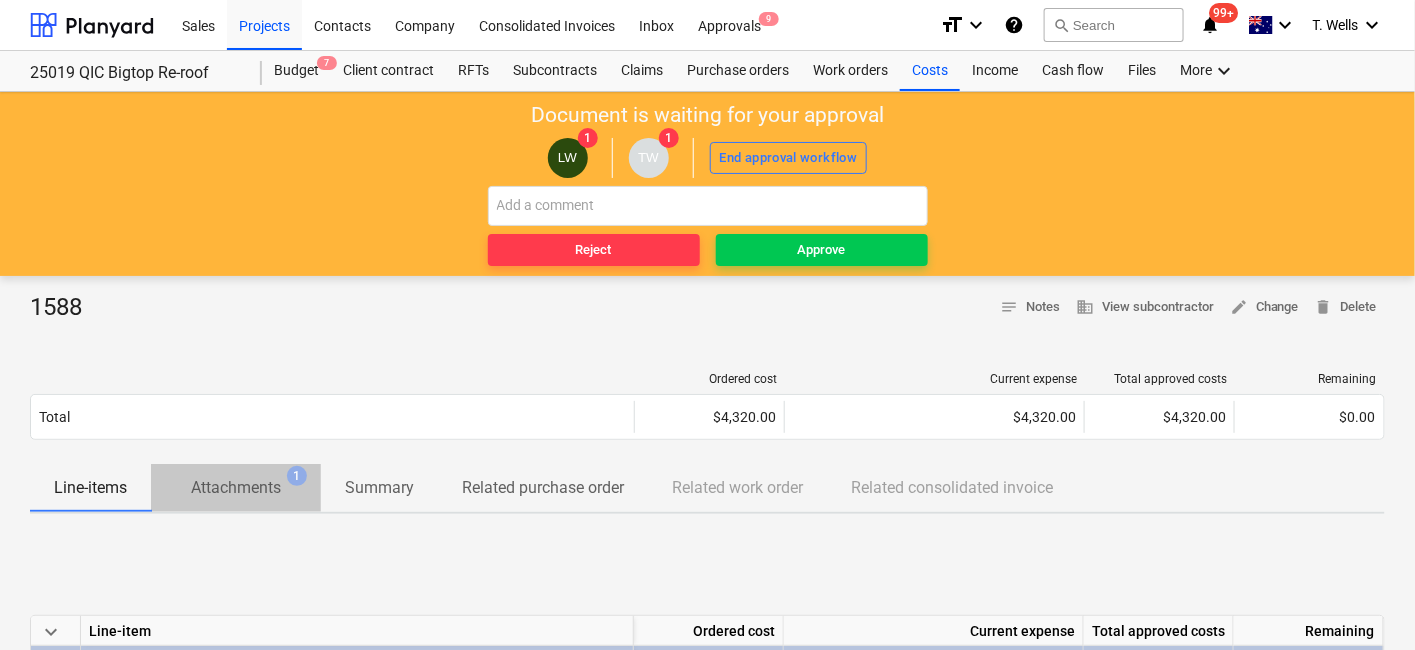 click on "Attachments" at bounding box center (236, 488) 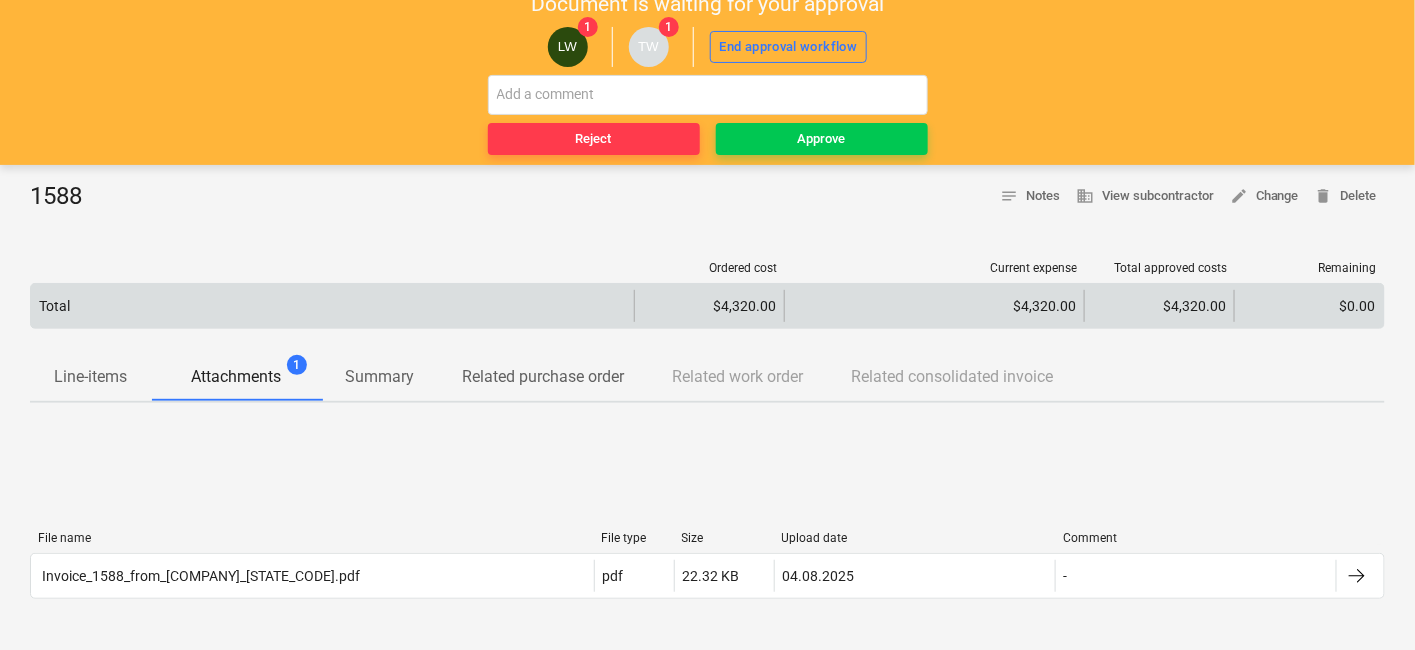 scroll, scrollTop: 222, scrollLeft: 0, axis: vertical 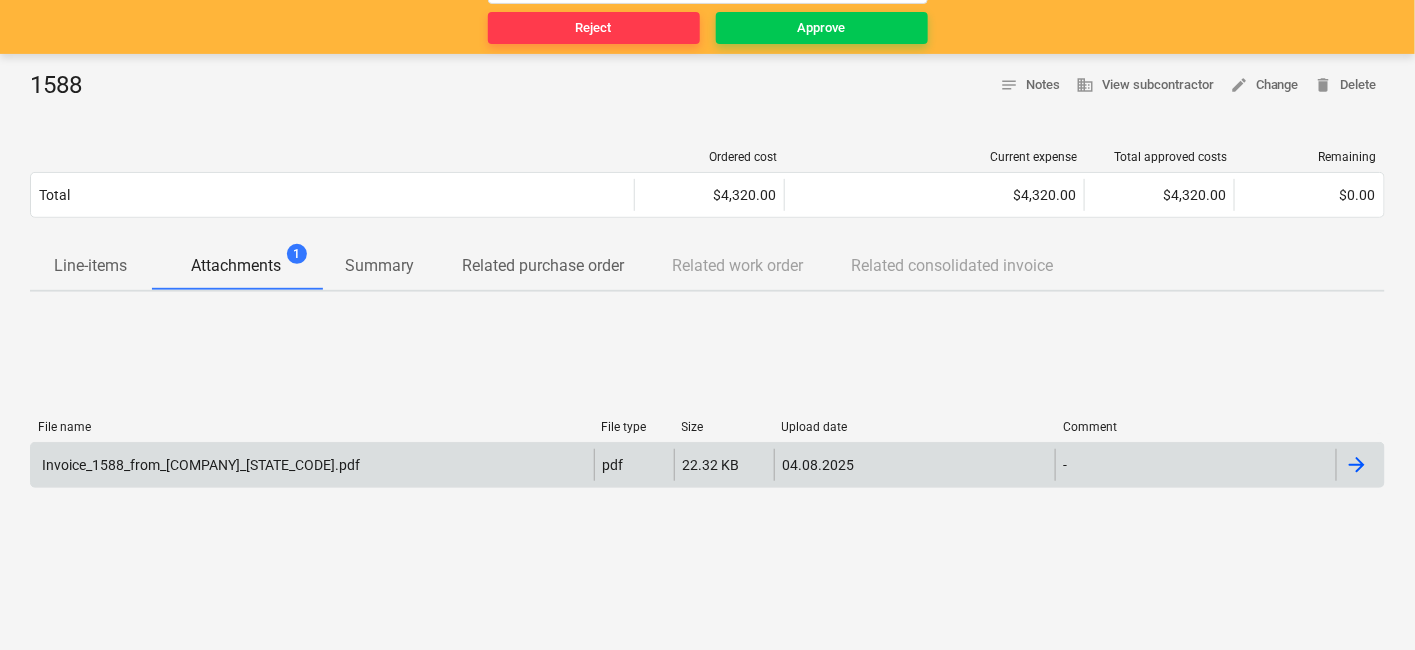 click on "Invoice_1588_from_JMW_Fabrications_QLD.pdf" at bounding box center [199, 465] 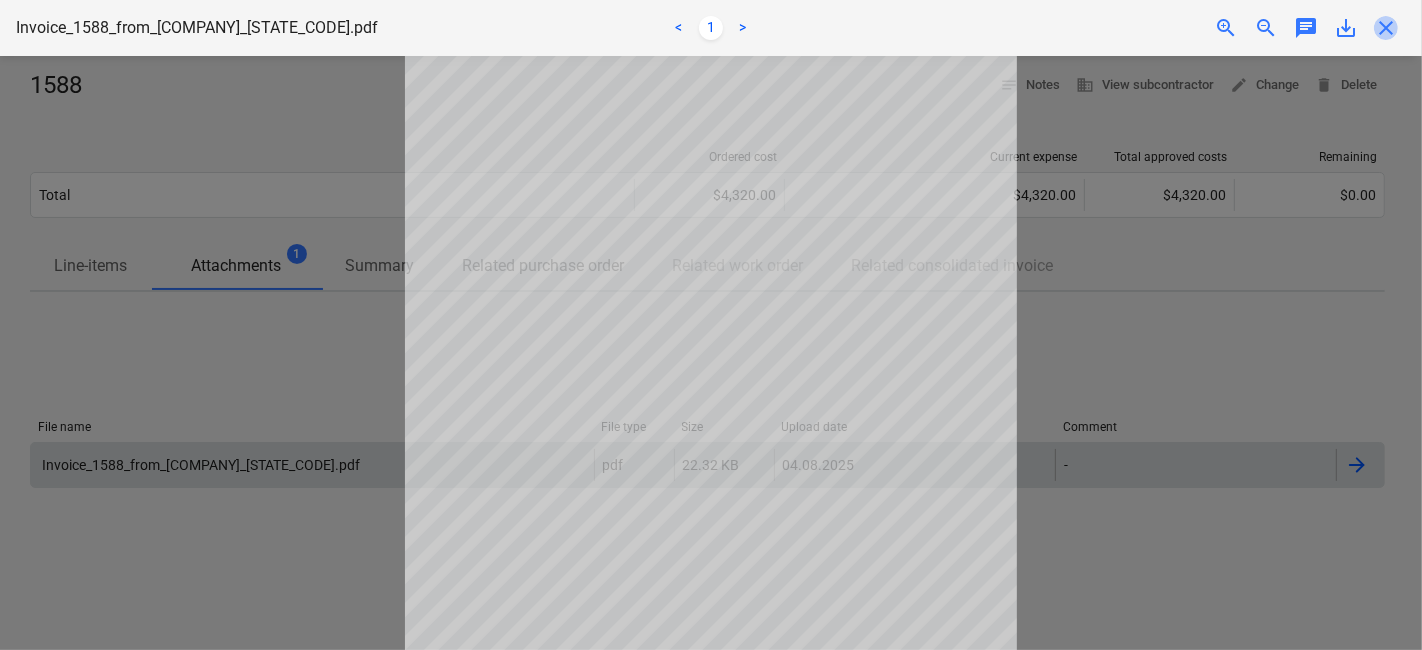 click on "close" at bounding box center (1386, 28) 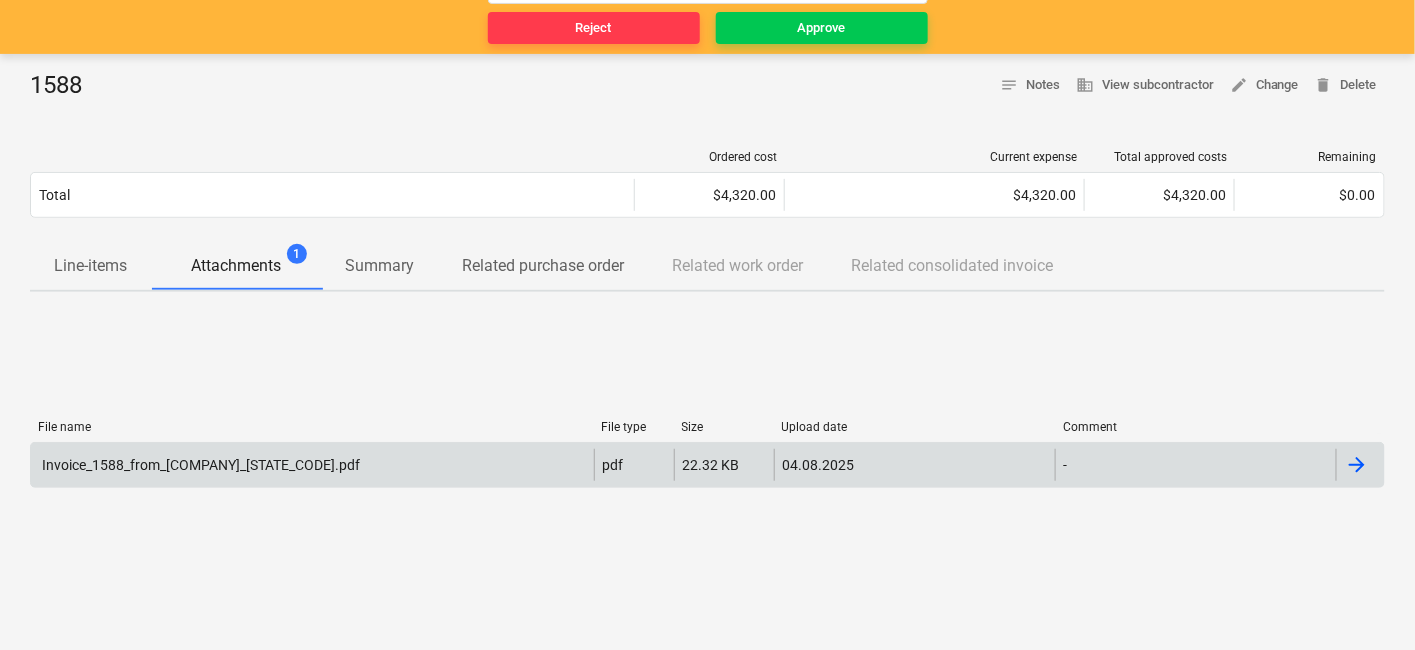 click on "Line-items" at bounding box center (90, 266) 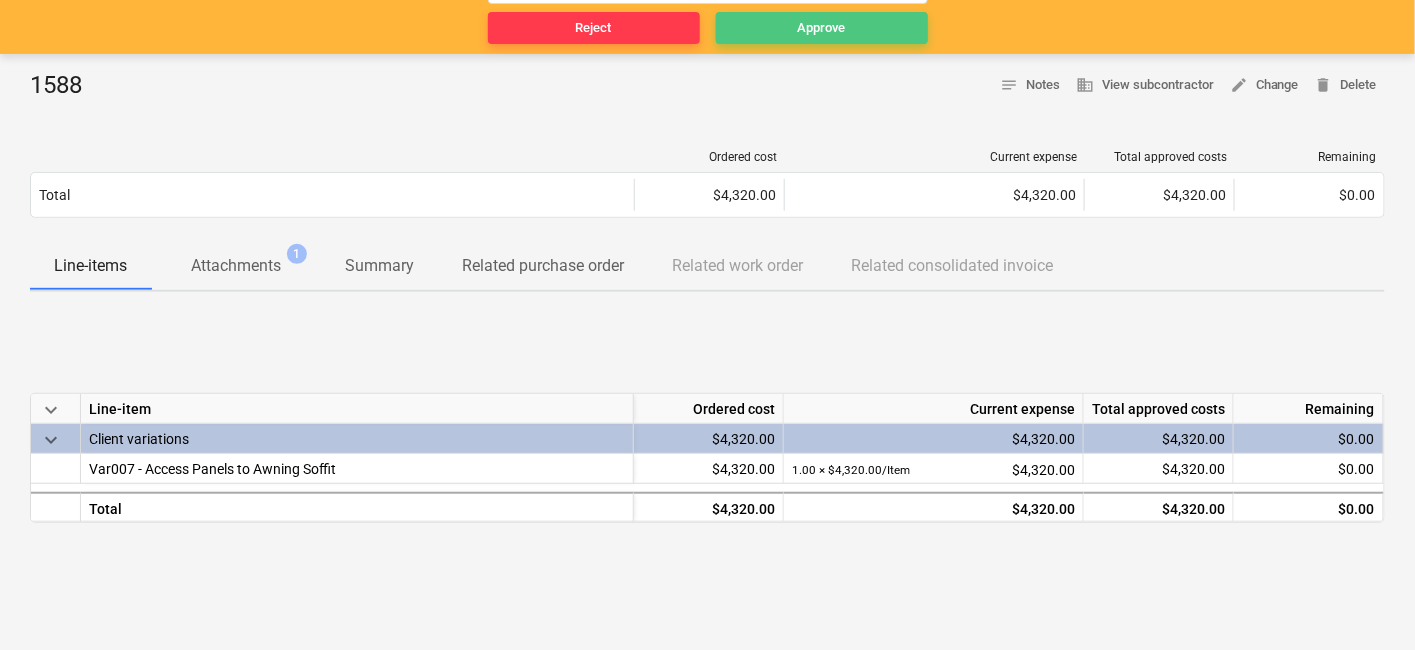 click on "Approve" at bounding box center (822, 28) 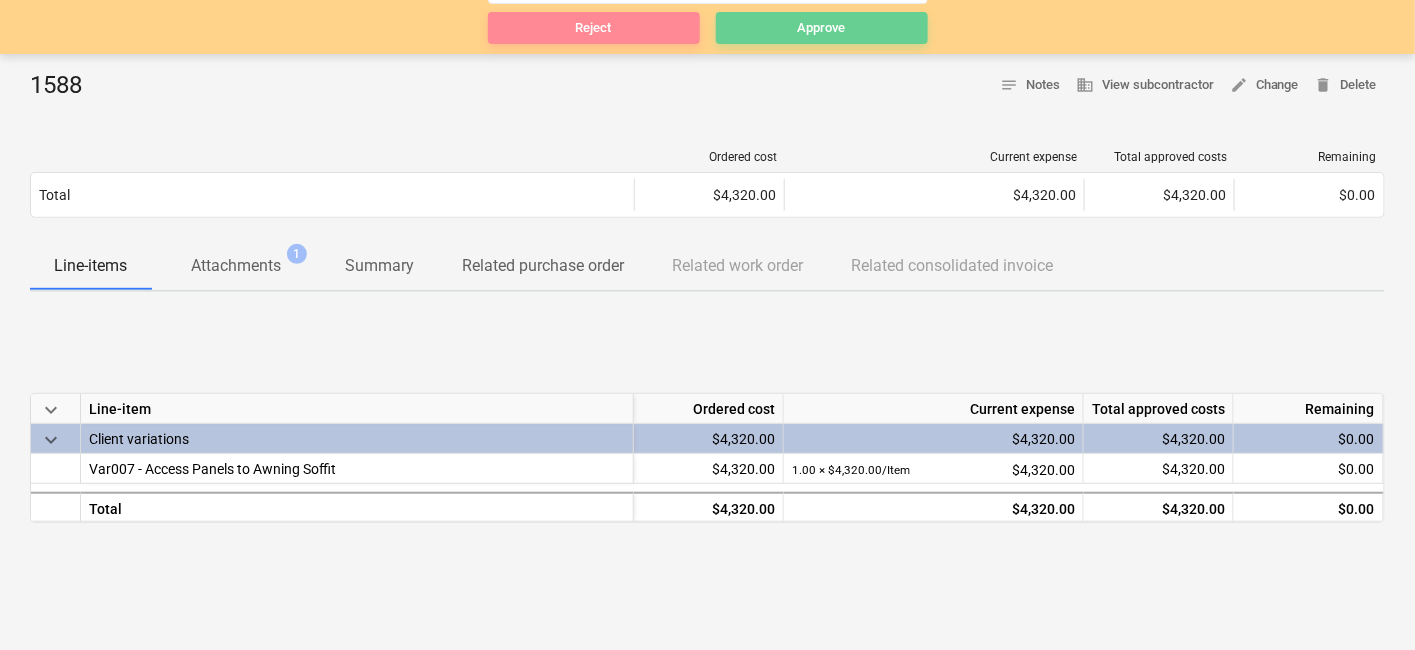 scroll, scrollTop: 0, scrollLeft: 0, axis: both 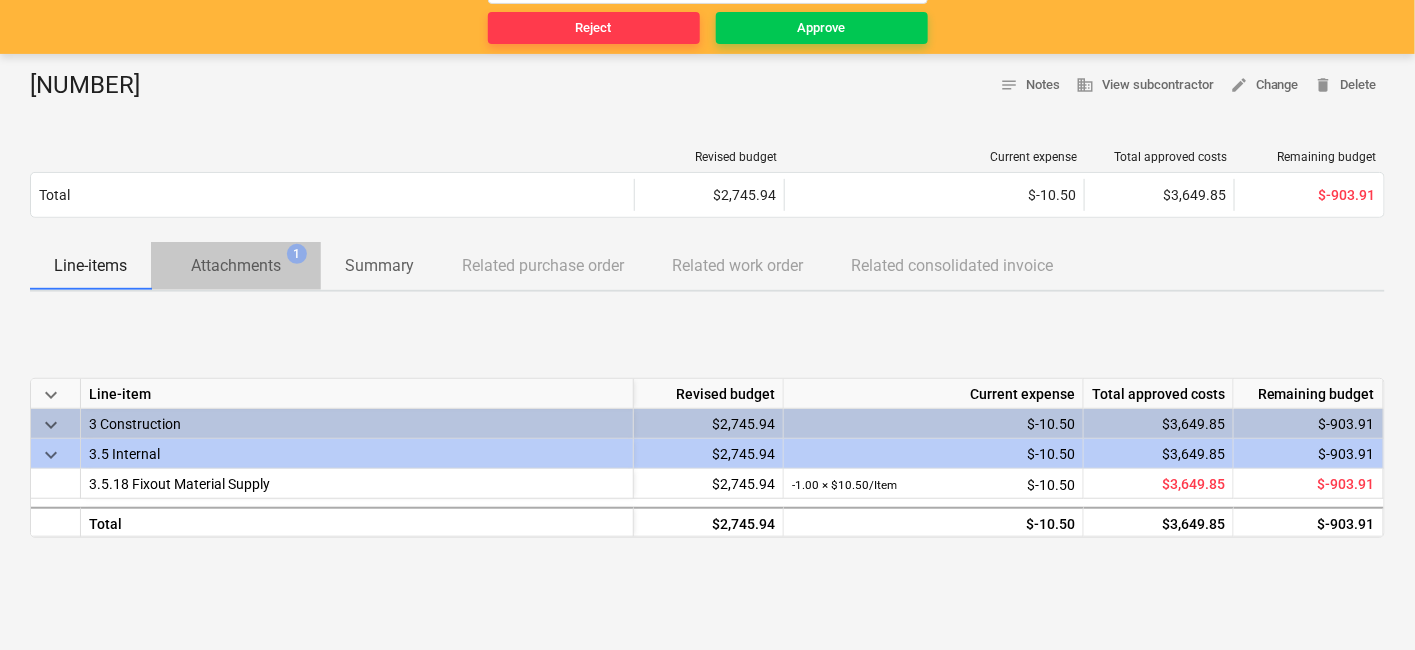 click on "Attachments" at bounding box center [236, 266] 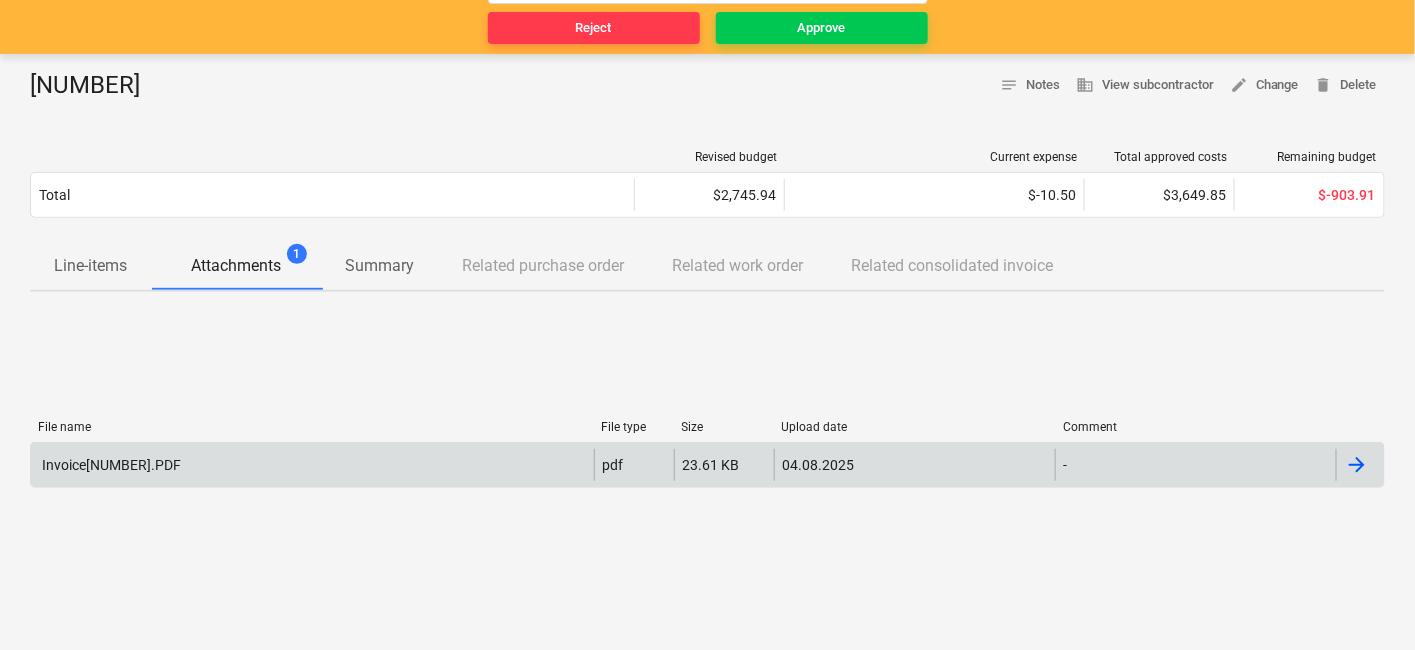 click on "Invoice[NUMBER].PDF" at bounding box center [110, 465] 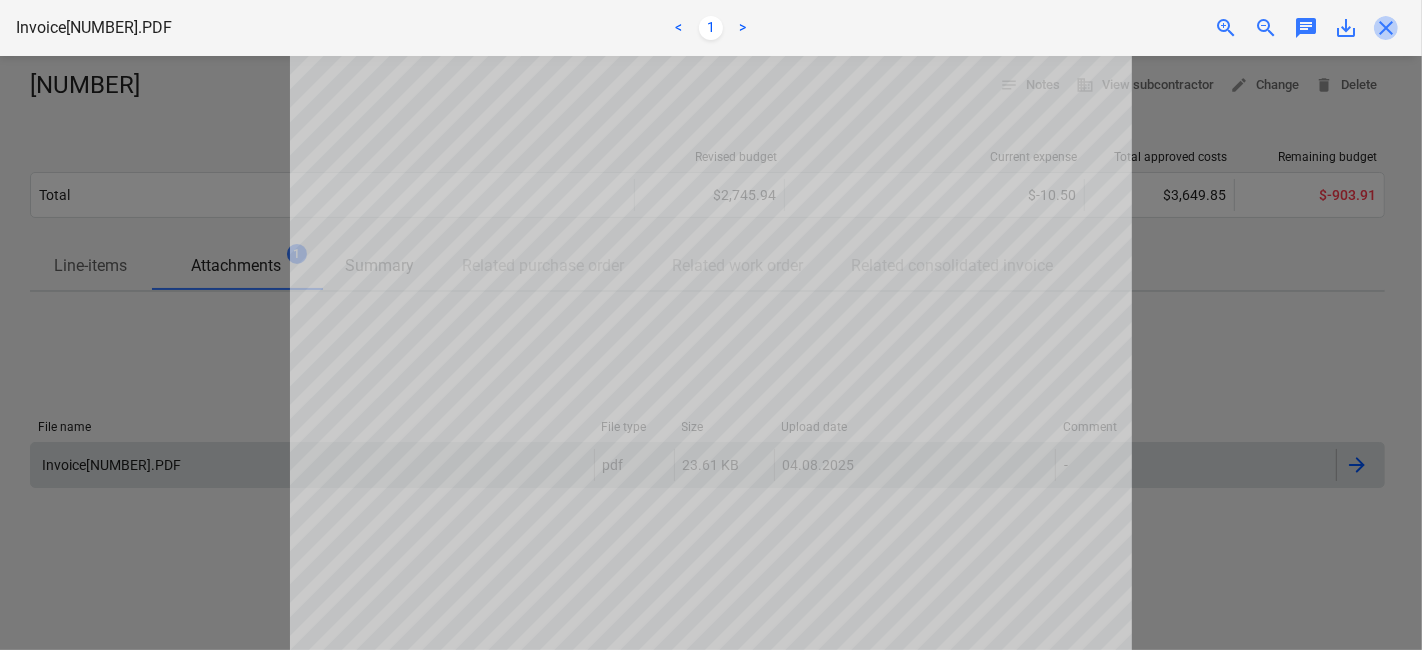 click on "close" at bounding box center (1386, 28) 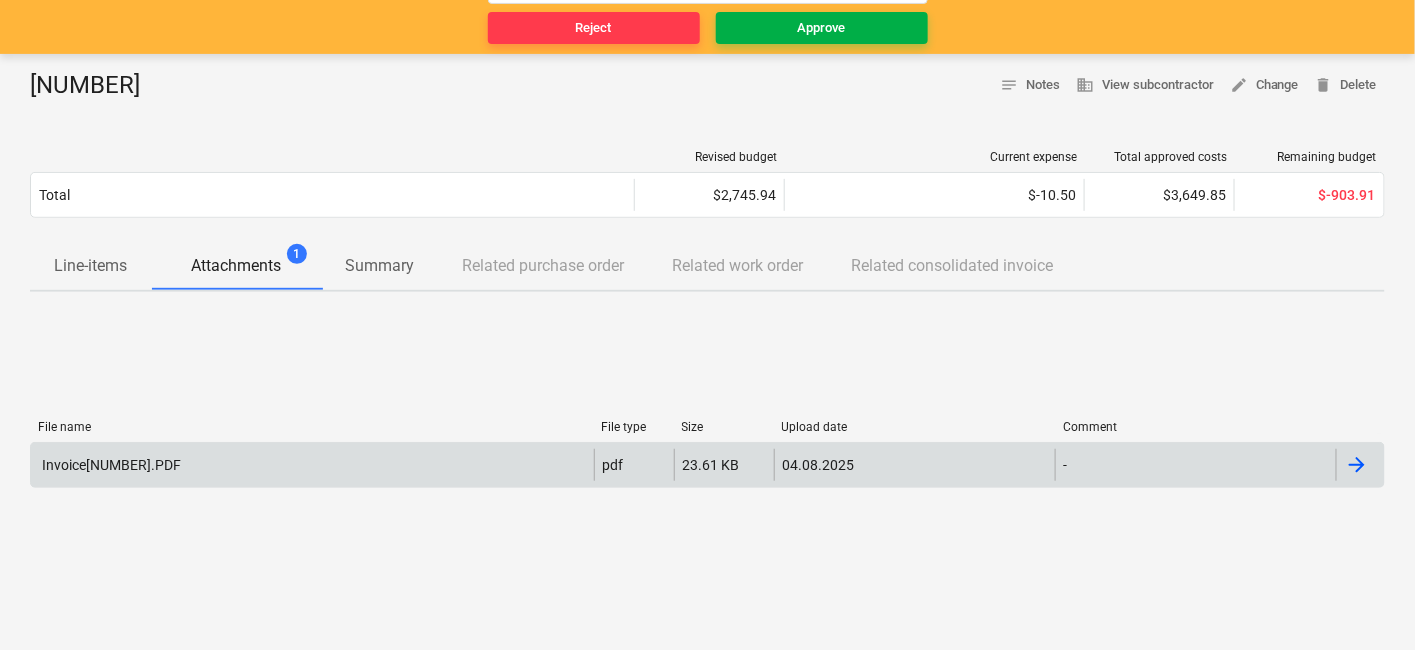 click on "Approve" at bounding box center [822, 28] 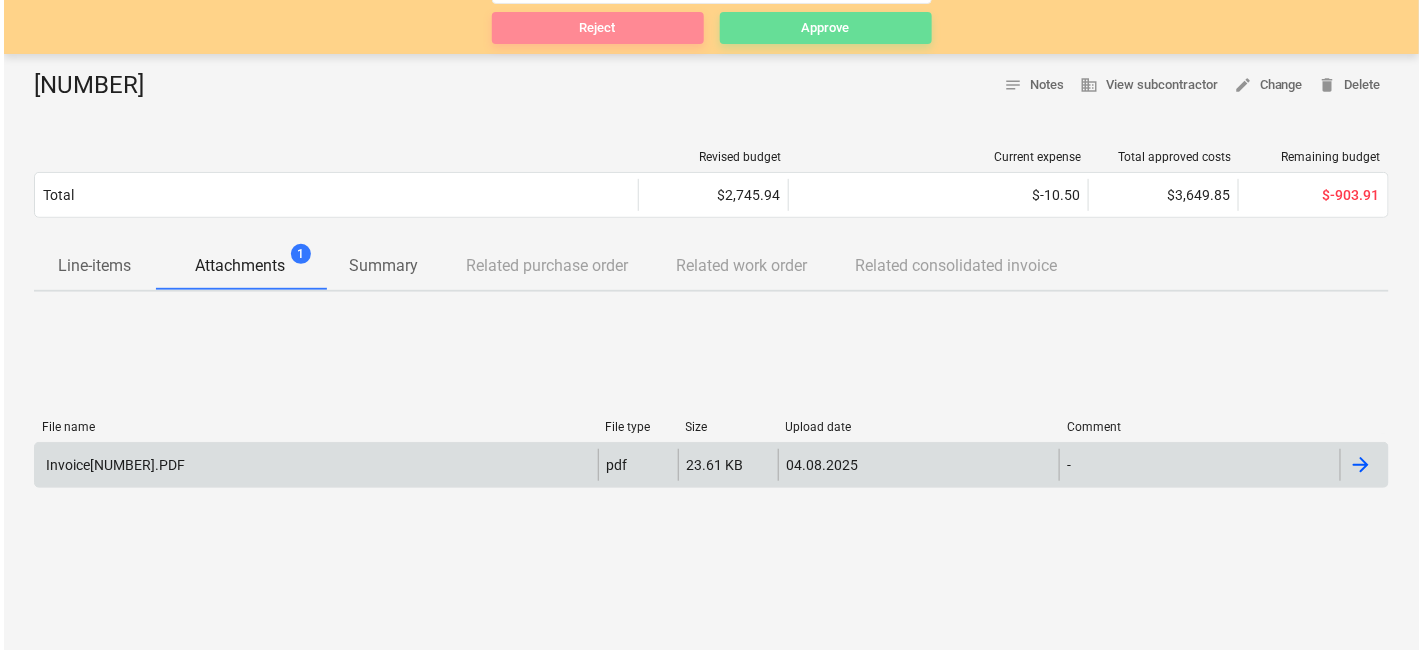 scroll, scrollTop: 0, scrollLeft: 0, axis: both 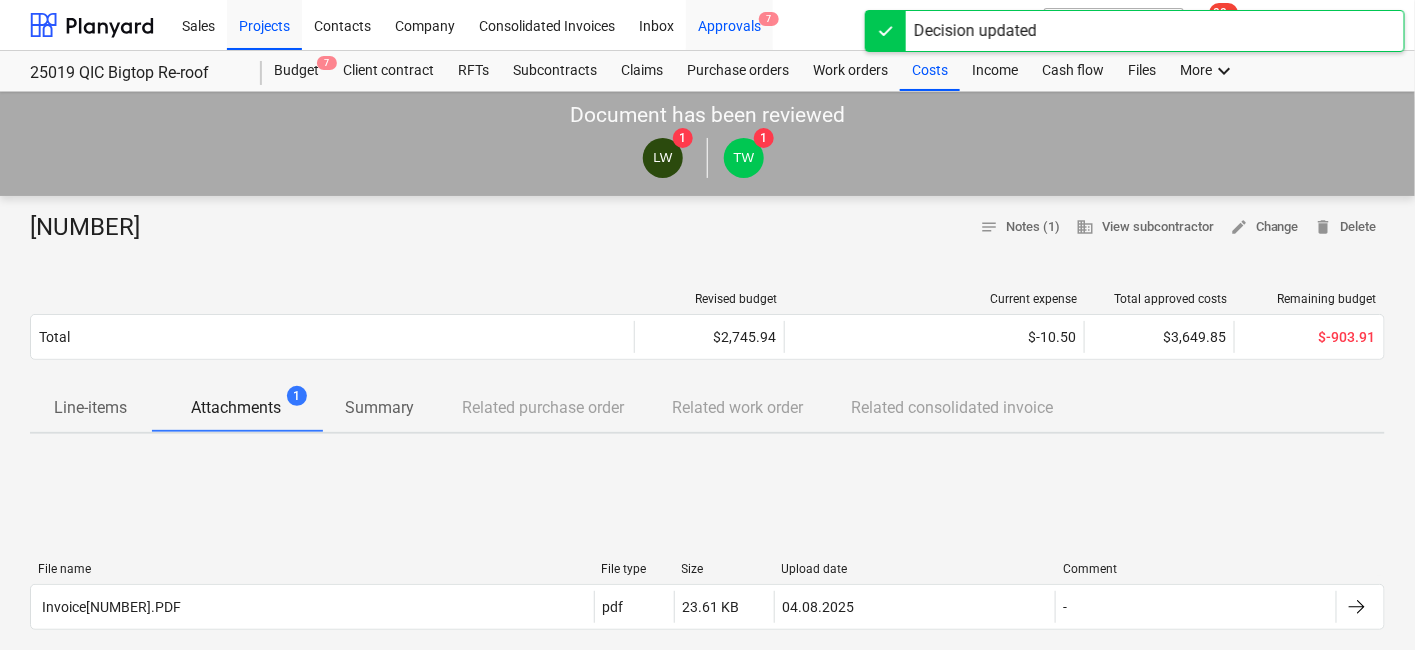 click on "Approvals 7" at bounding box center [729, 24] 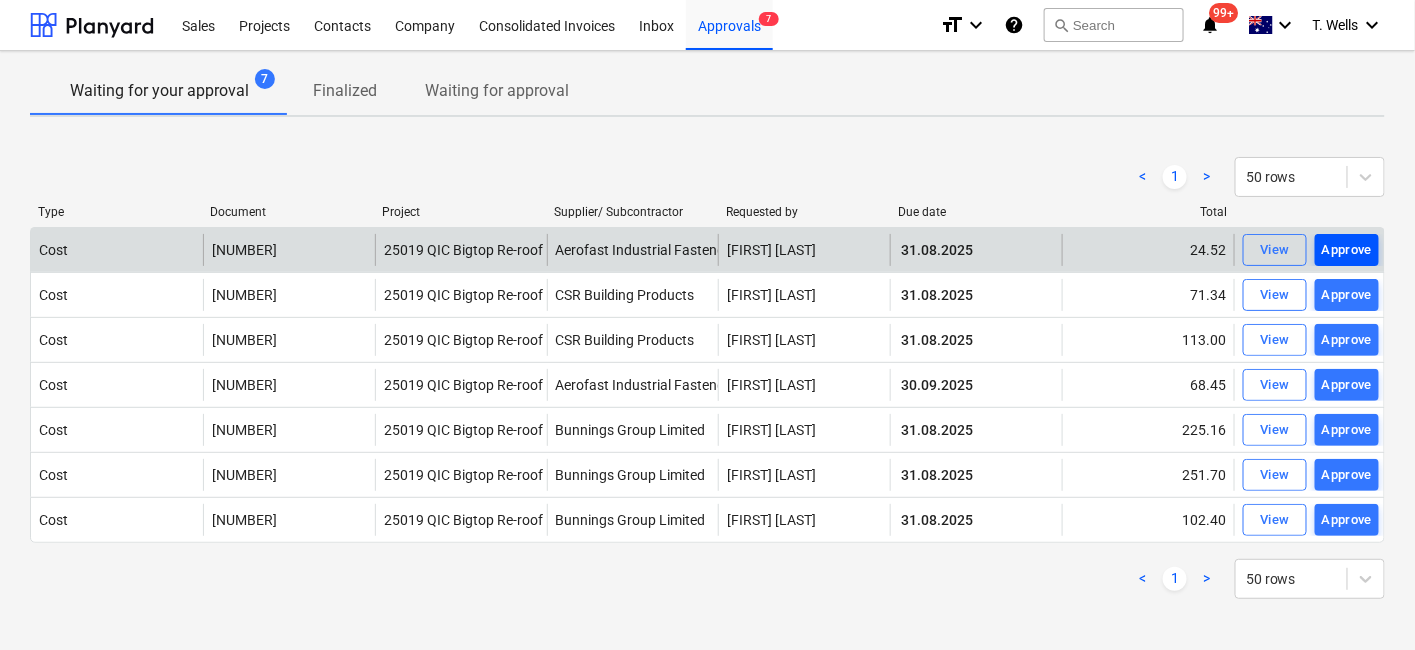 click on "Approve" at bounding box center [1347, 250] 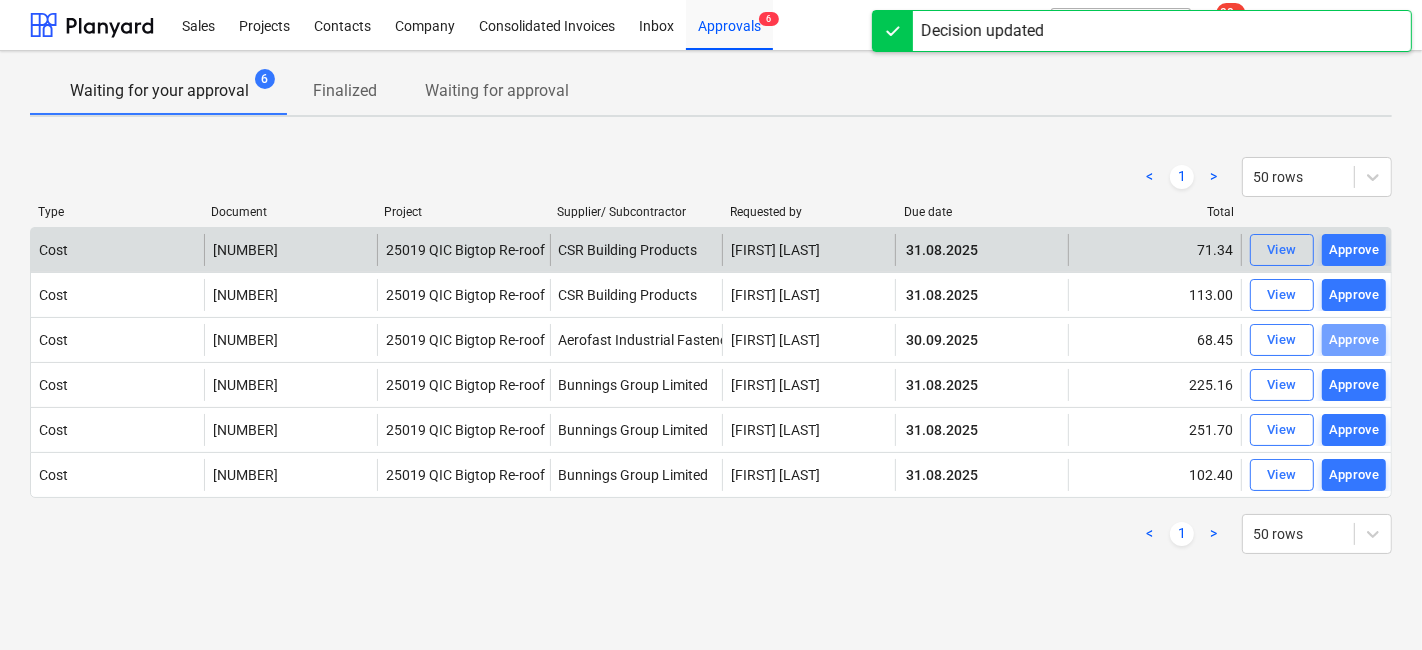 click on "Approve" at bounding box center [1354, 340] 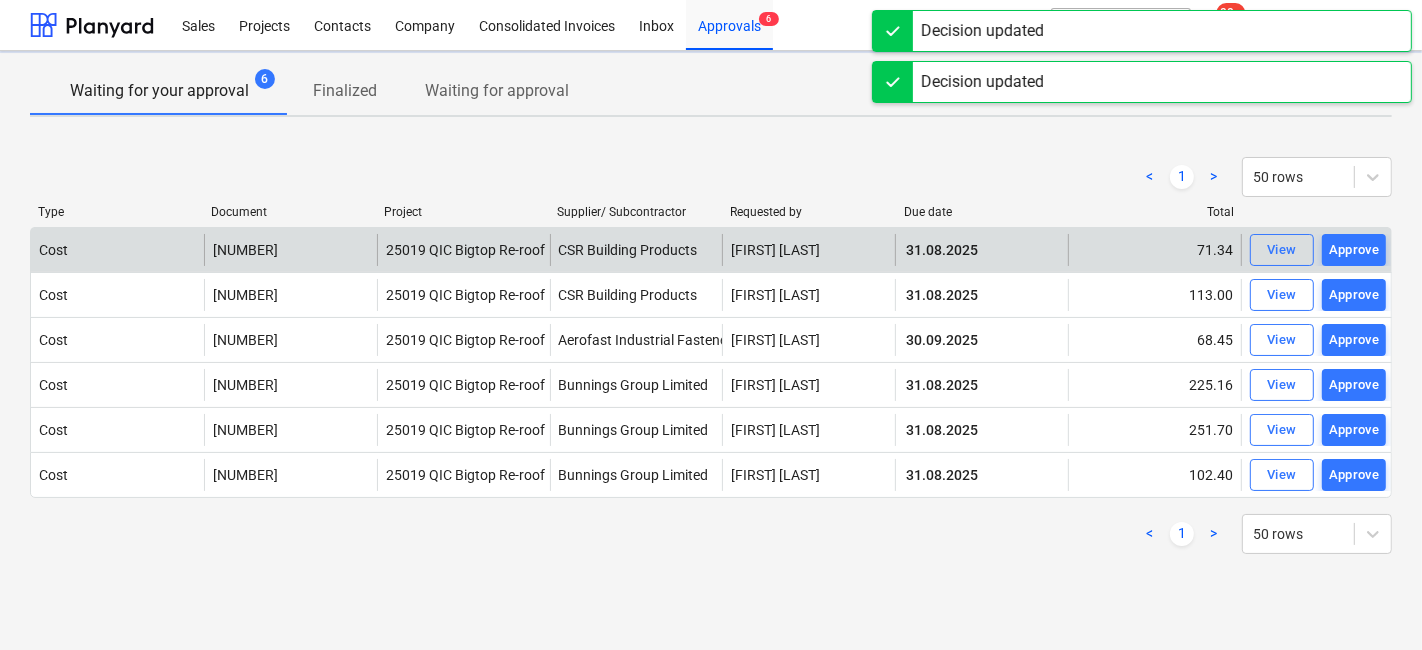 click on "Approve" at bounding box center [1354, 385] 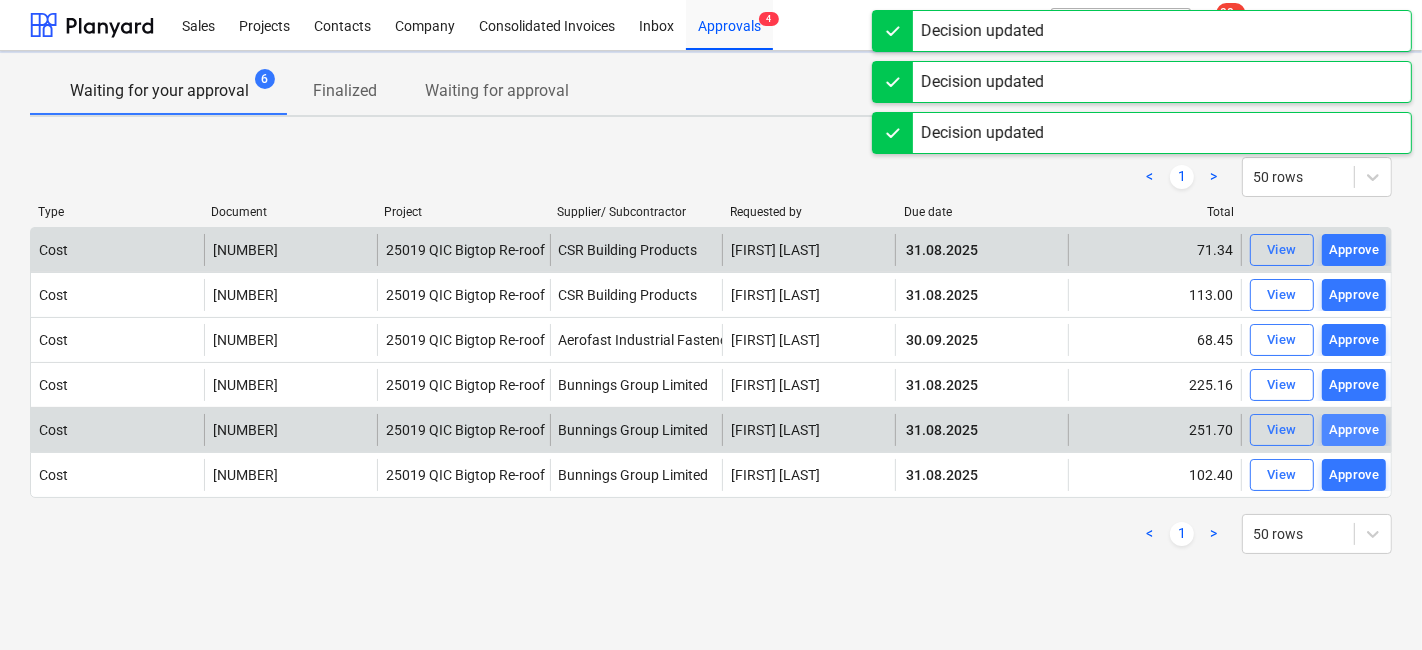 click on "Approve" at bounding box center [1354, 430] 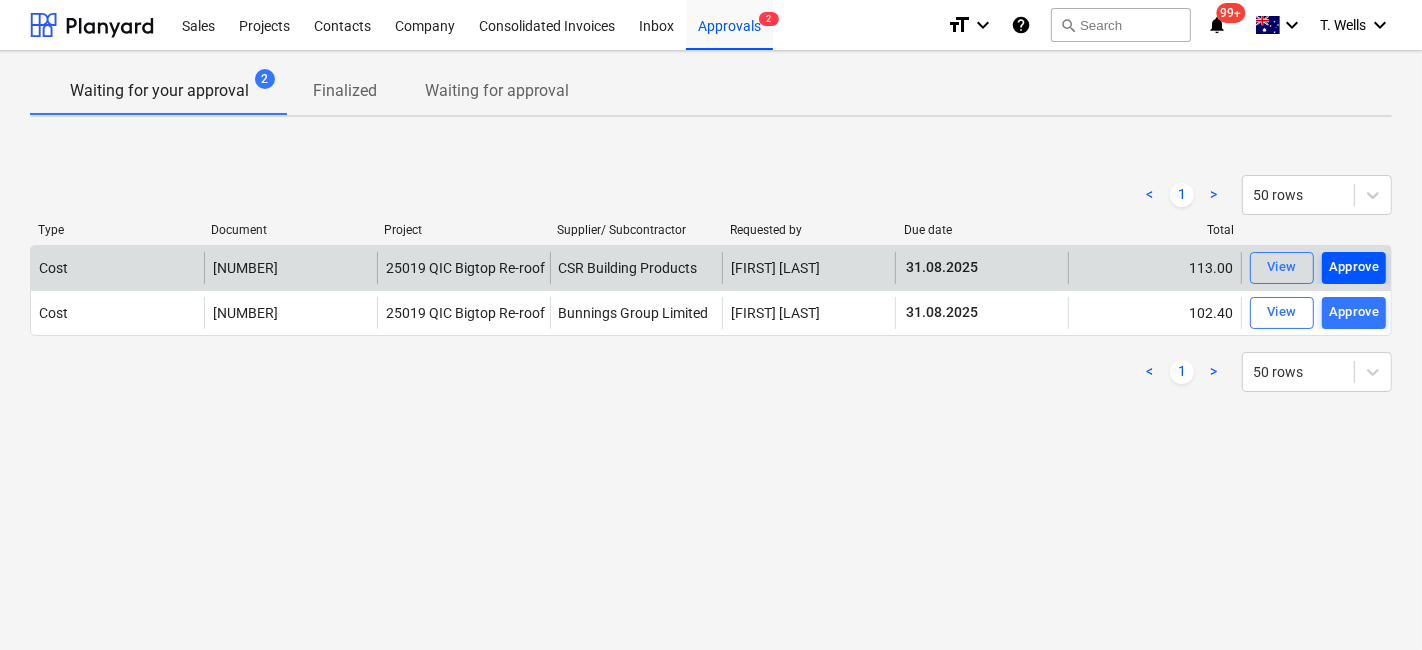 click on "Approve" at bounding box center [1354, 267] 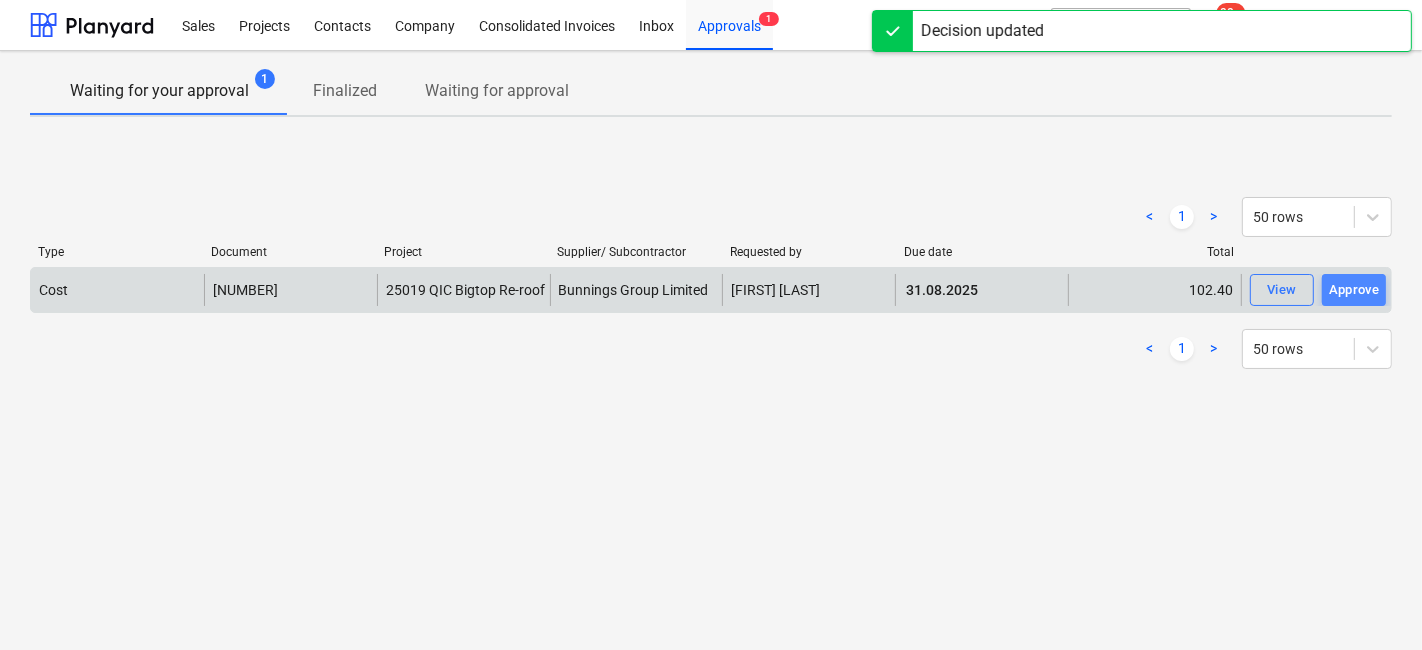 click on "Approve" at bounding box center (1354, 290) 